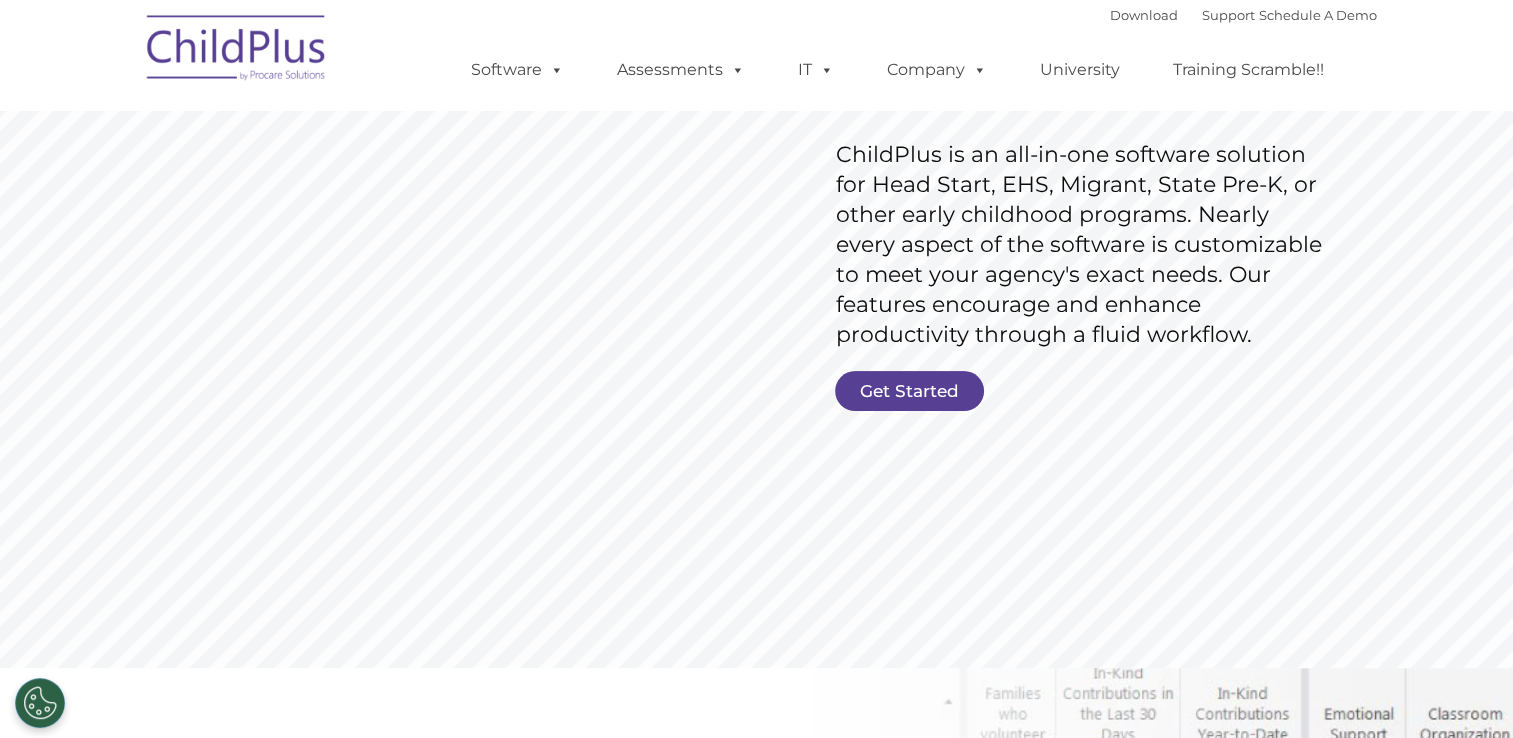 scroll, scrollTop: 348, scrollLeft: 0, axis: vertical 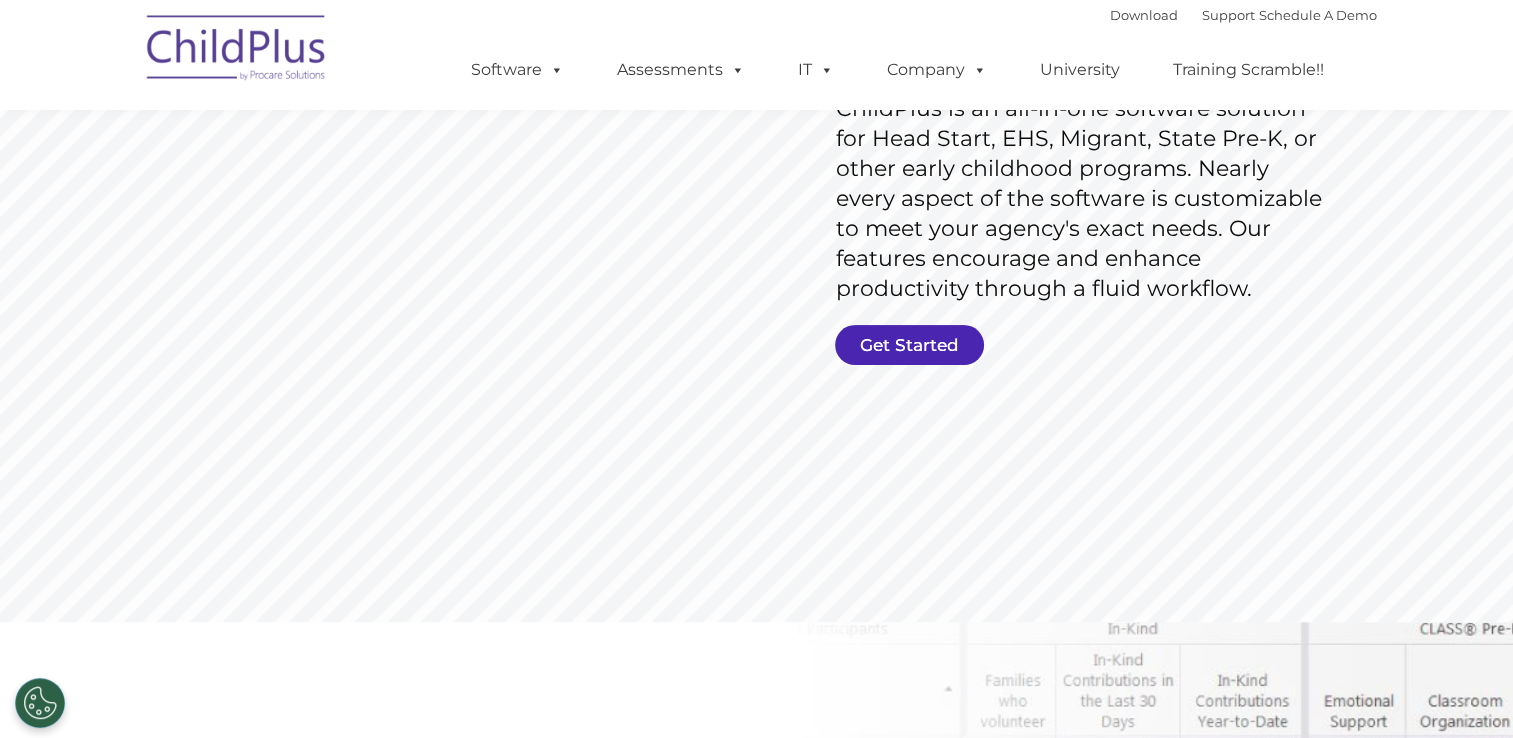 click on "Get Started" at bounding box center [909, 345] 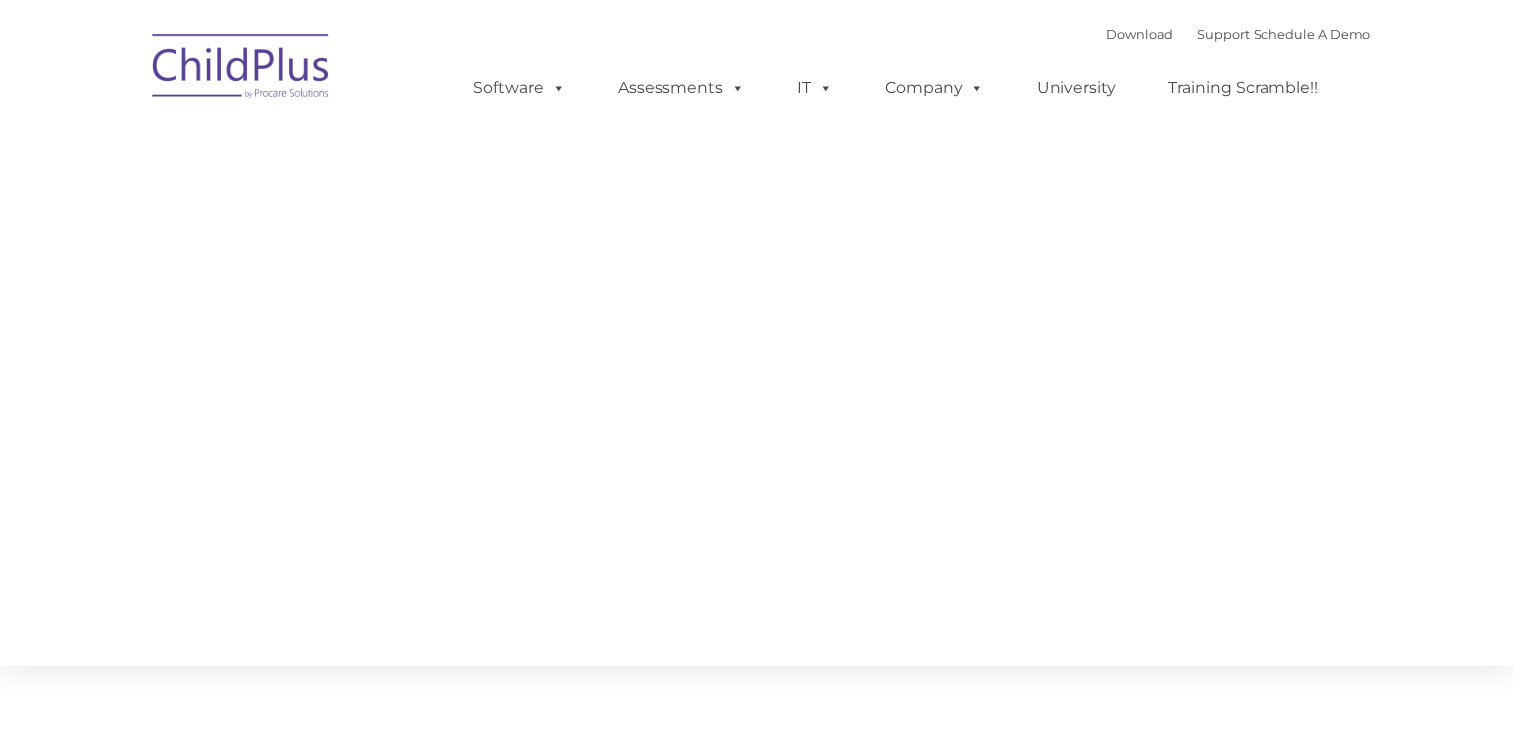 scroll, scrollTop: 0, scrollLeft: 0, axis: both 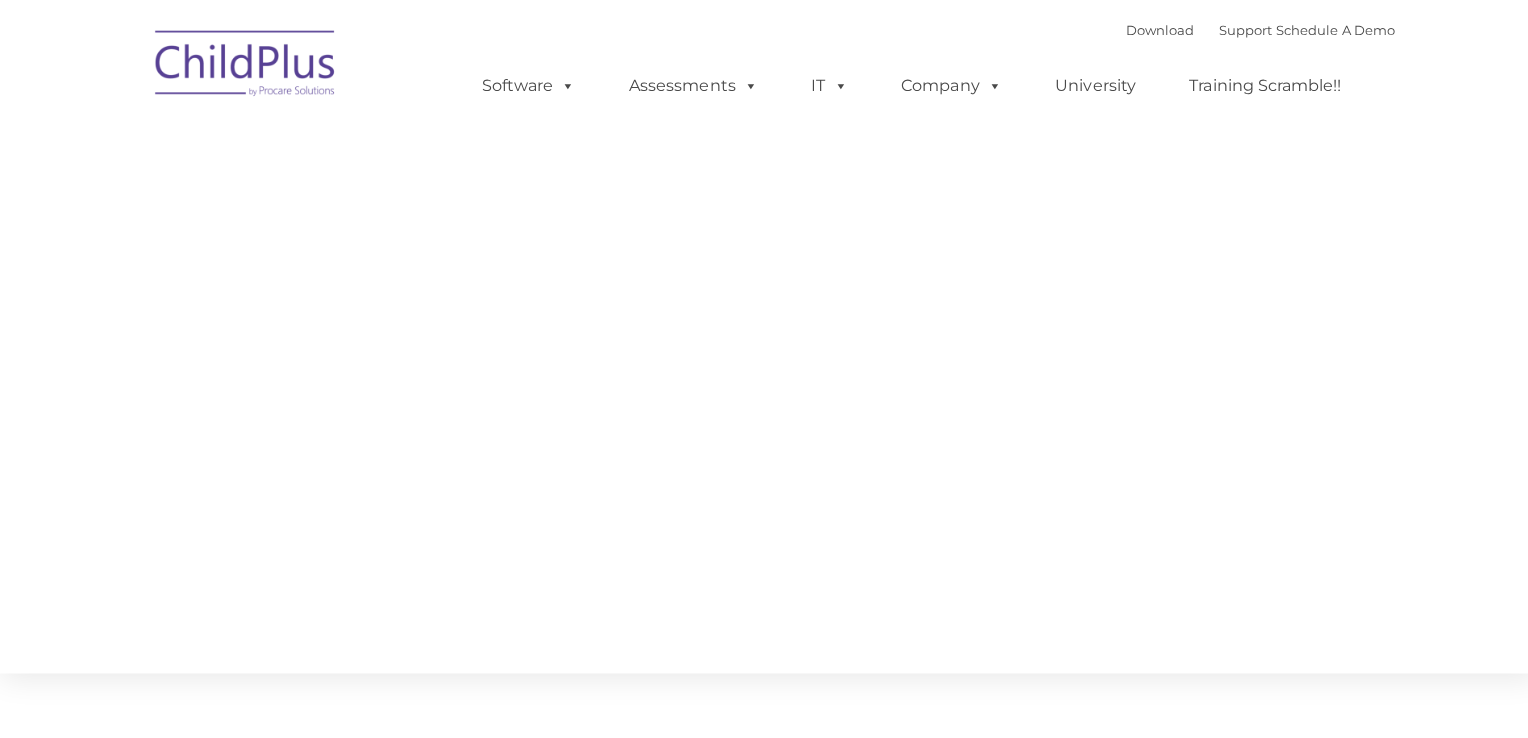 type on "" 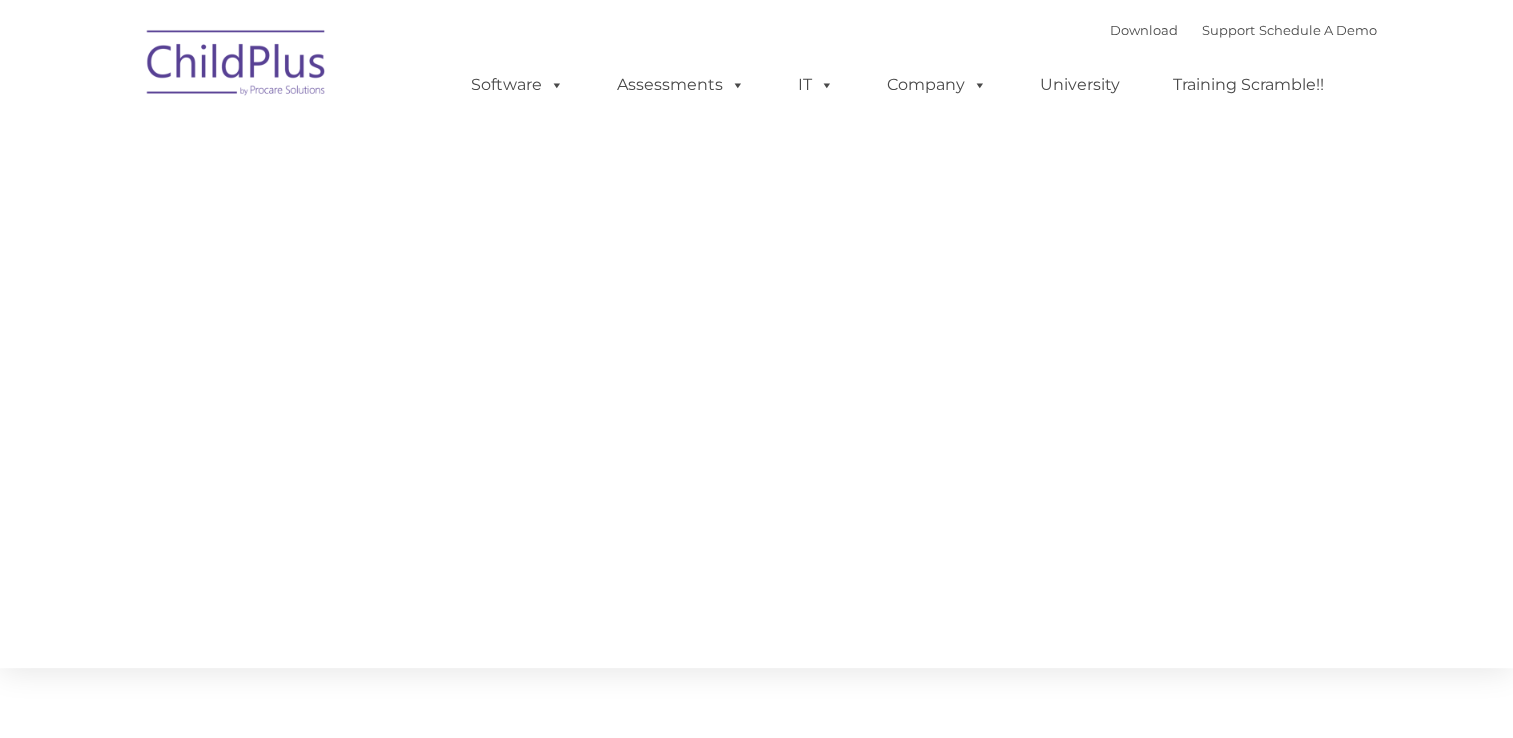 click on "CONTACT US
Whether you want a personalized demo of the software, looking for answers, interested in training or consulting, or want help with an issue, ChildPlus will be happy to assist you. Fill out the form below to get in touch with one of our friendly staff members." at bounding box center [757, 209] 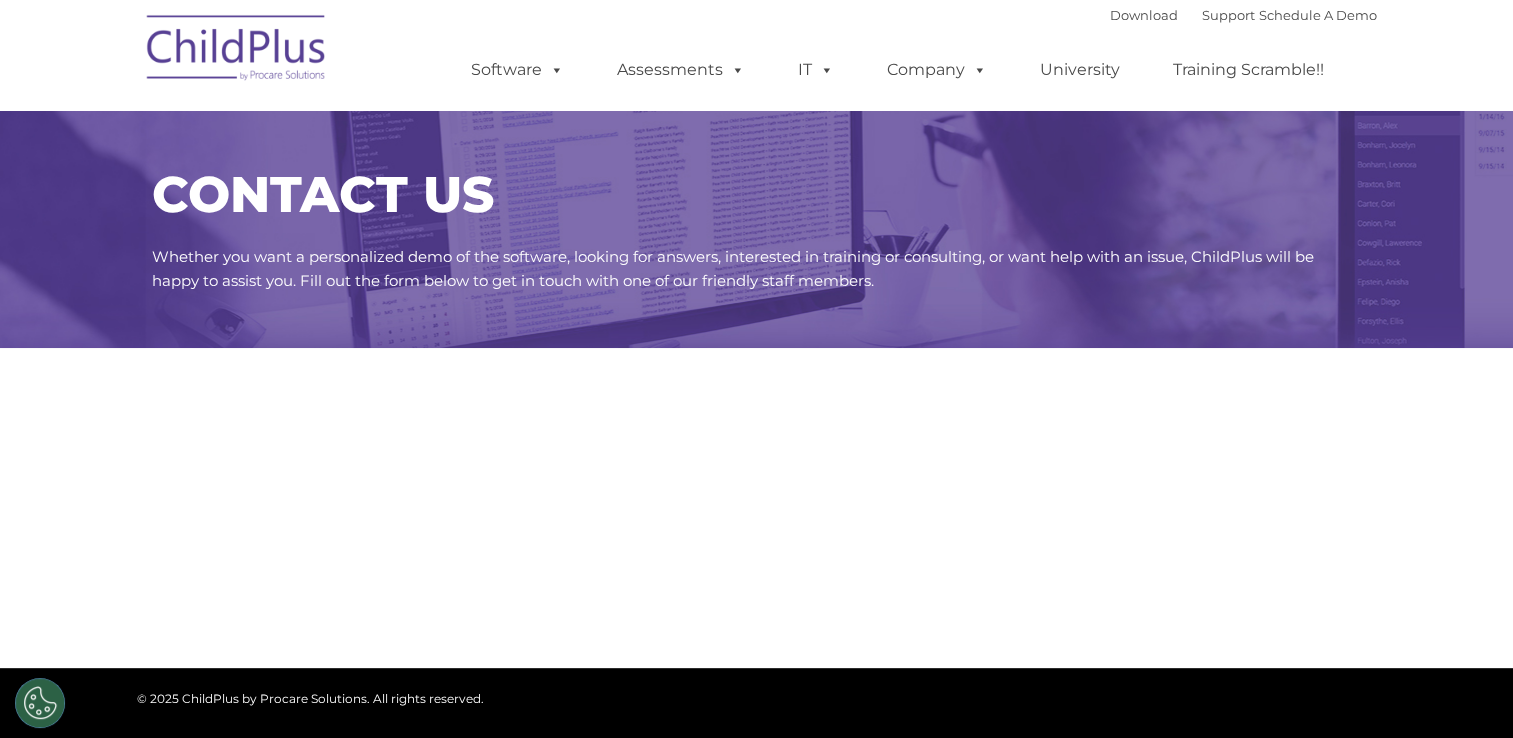 select on "MEDIUM" 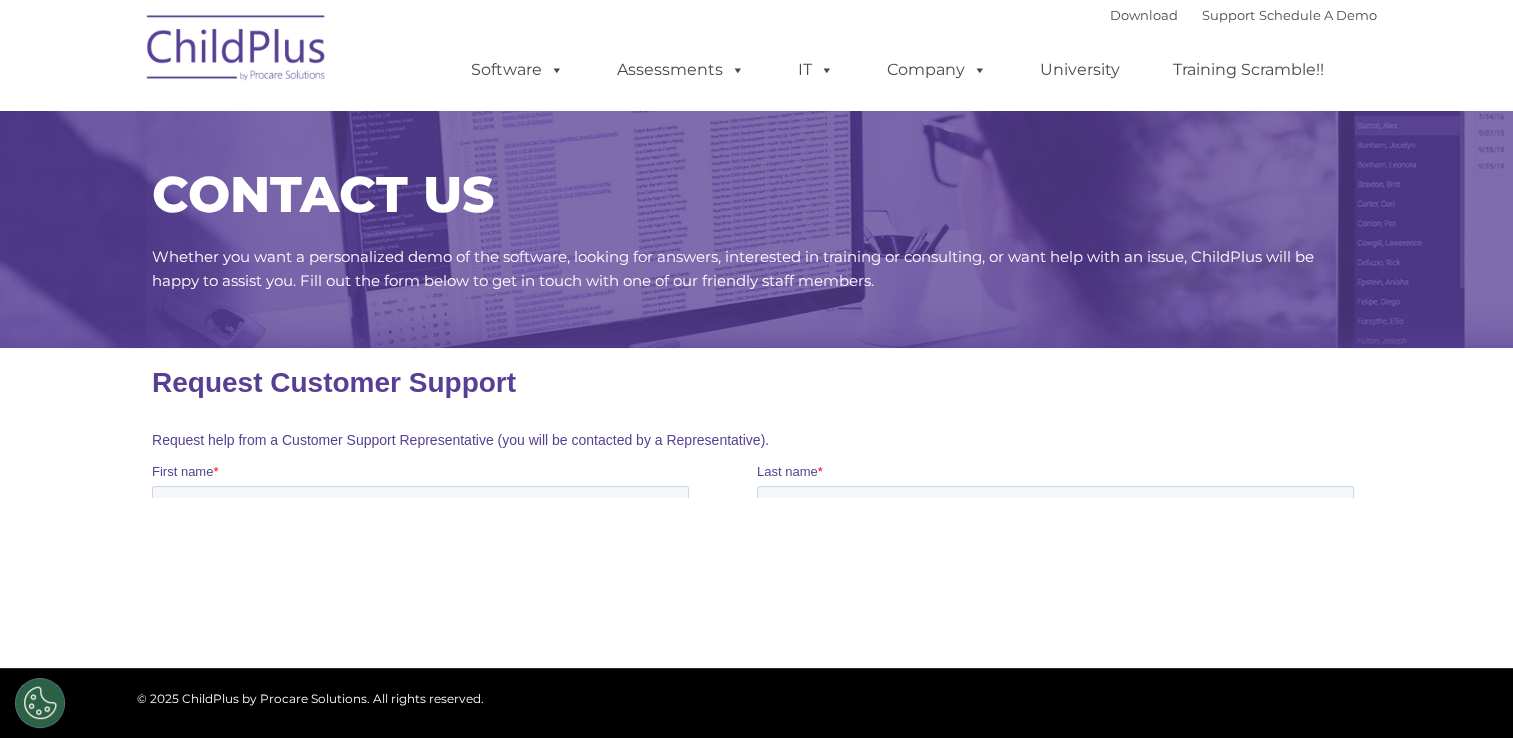 scroll, scrollTop: 0, scrollLeft: 0, axis: both 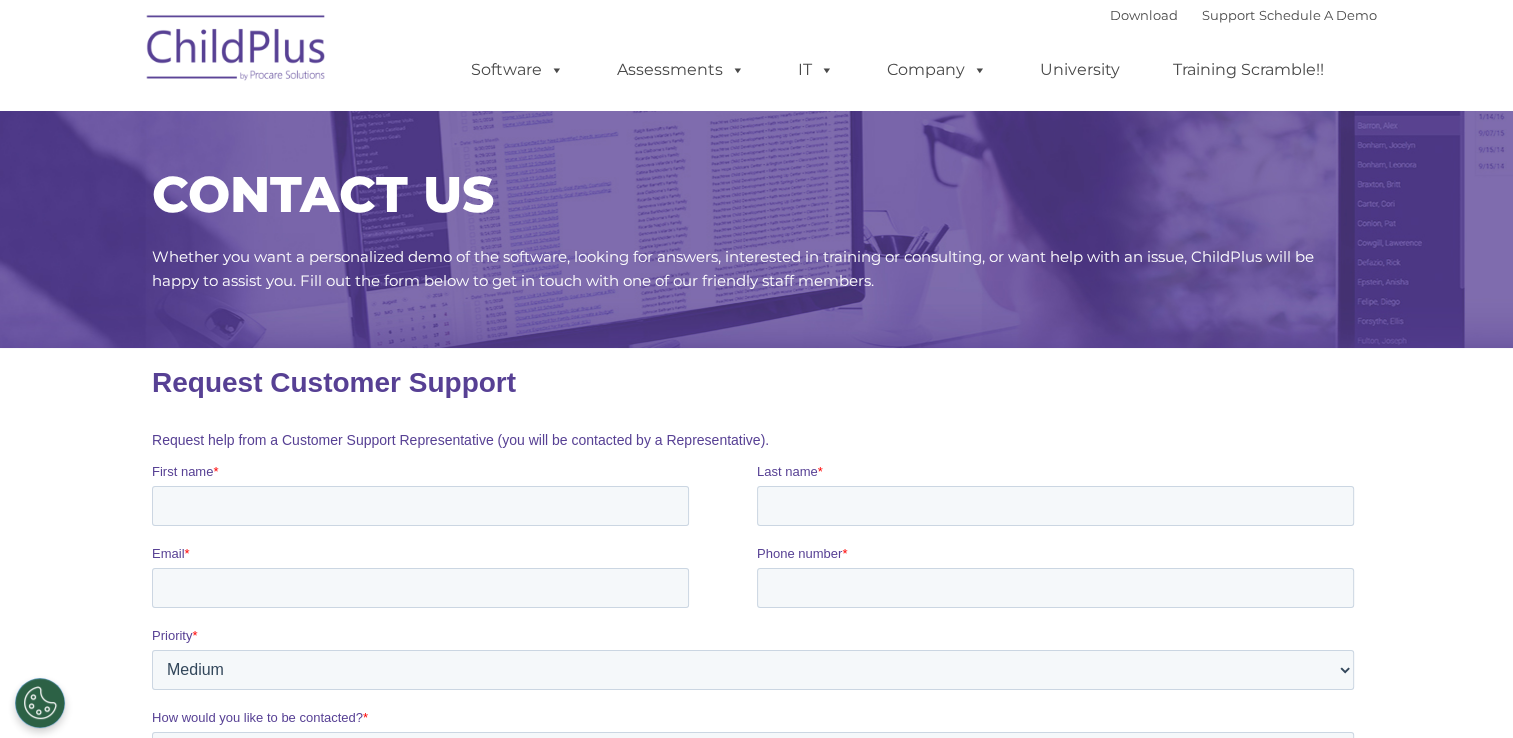 drag, startPoint x: 1392, startPoint y: 3, endPoint x: 901, endPoint y: 23, distance: 491.40717 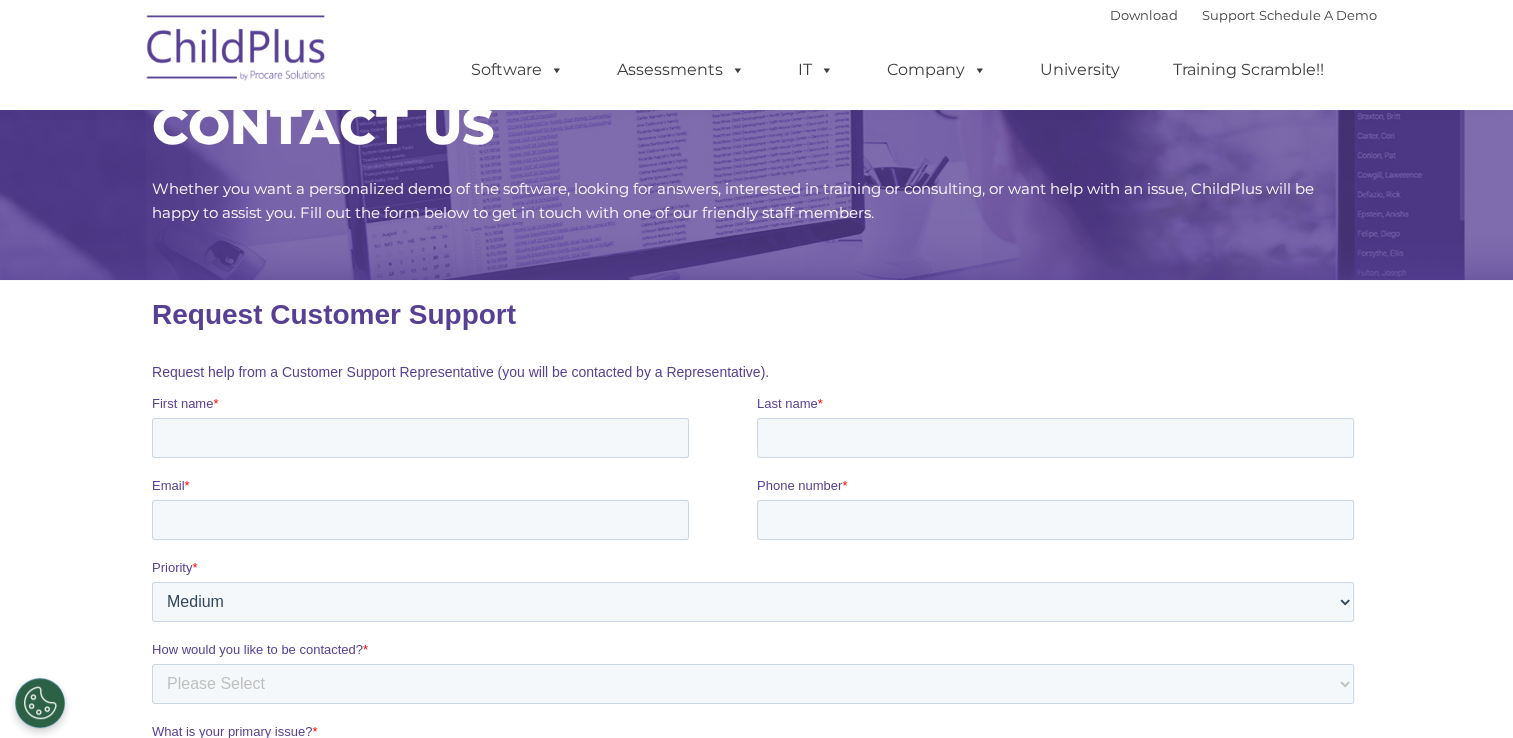 scroll, scrollTop: 0, scrollLeft: 0, axis: both 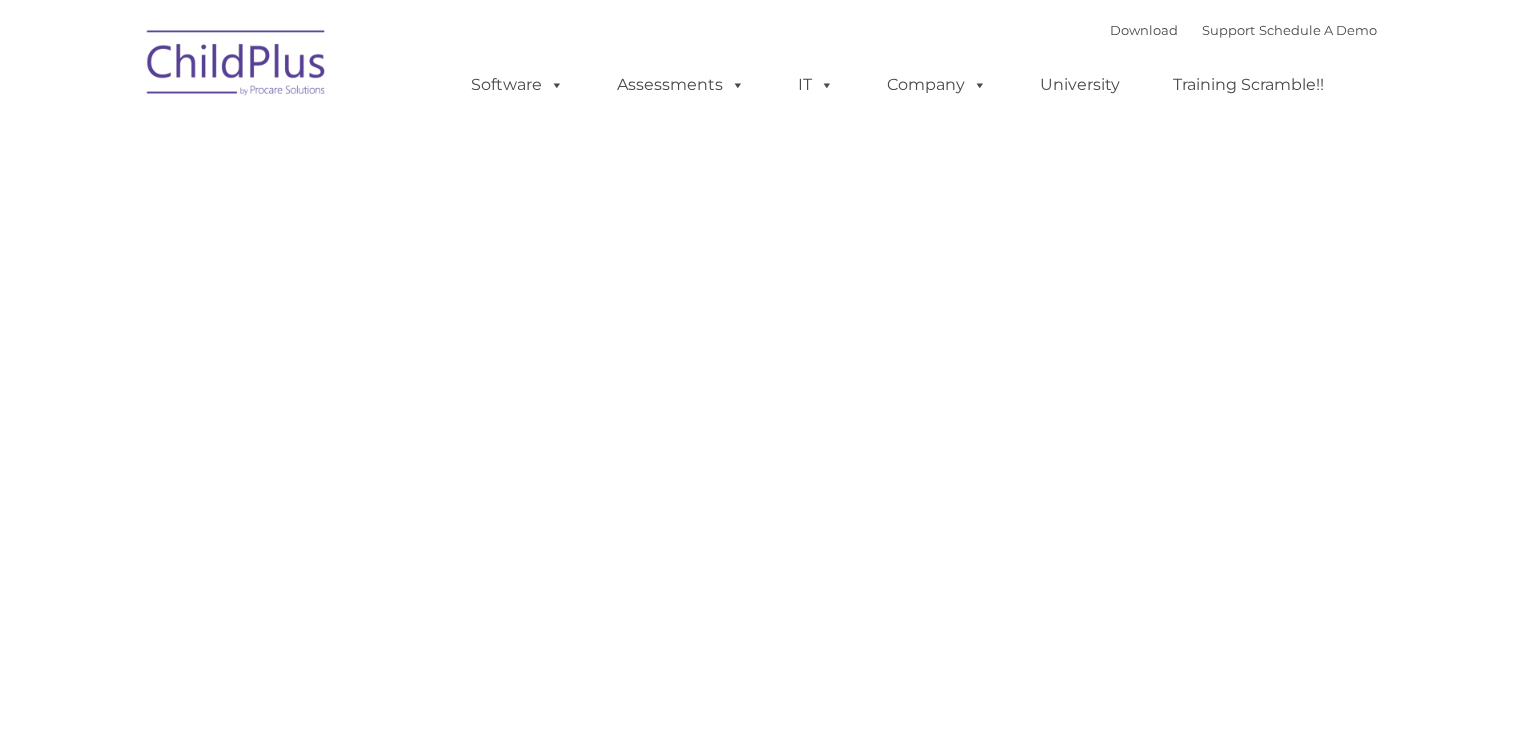 type on "" 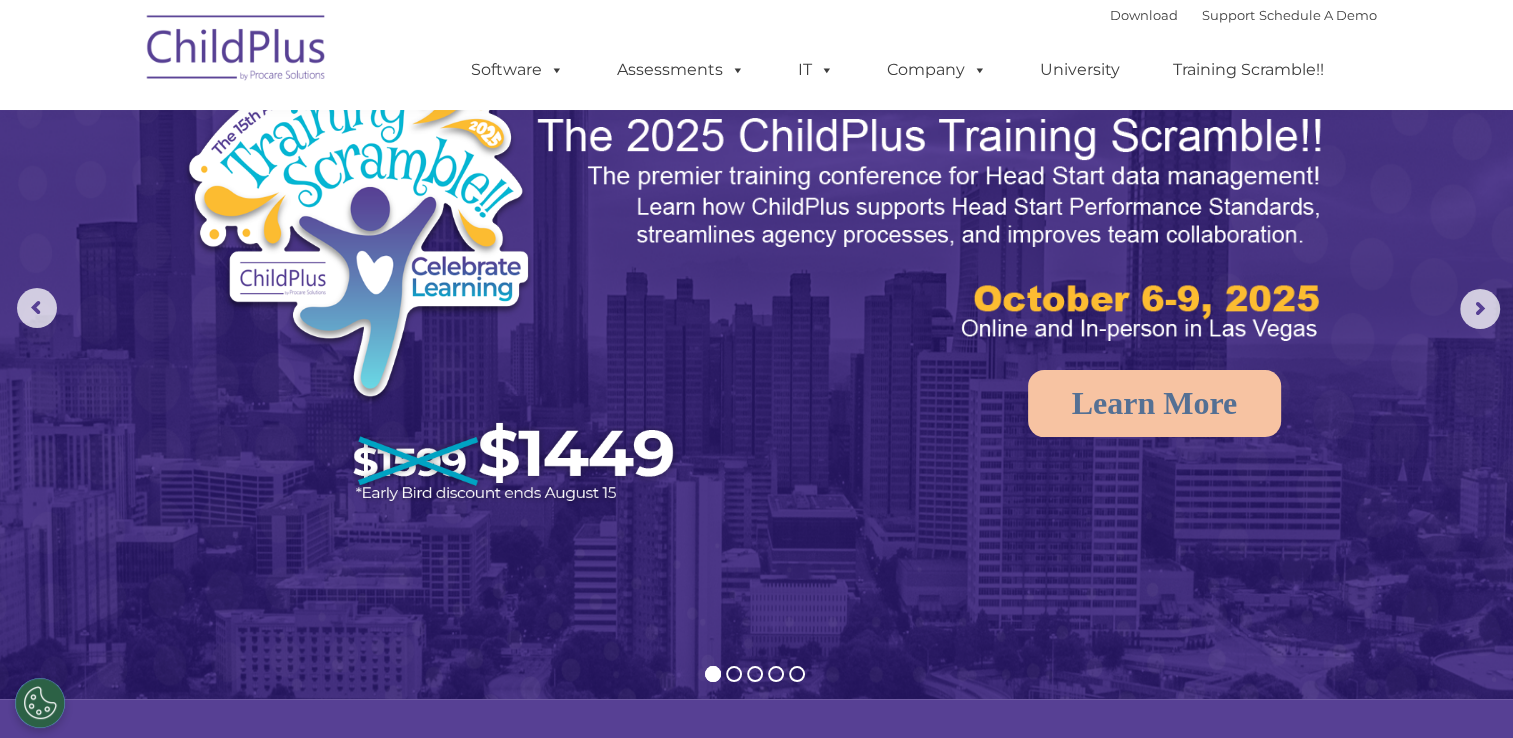 scroll, scrollTop: 0, scrollLeft: 0, axis: both 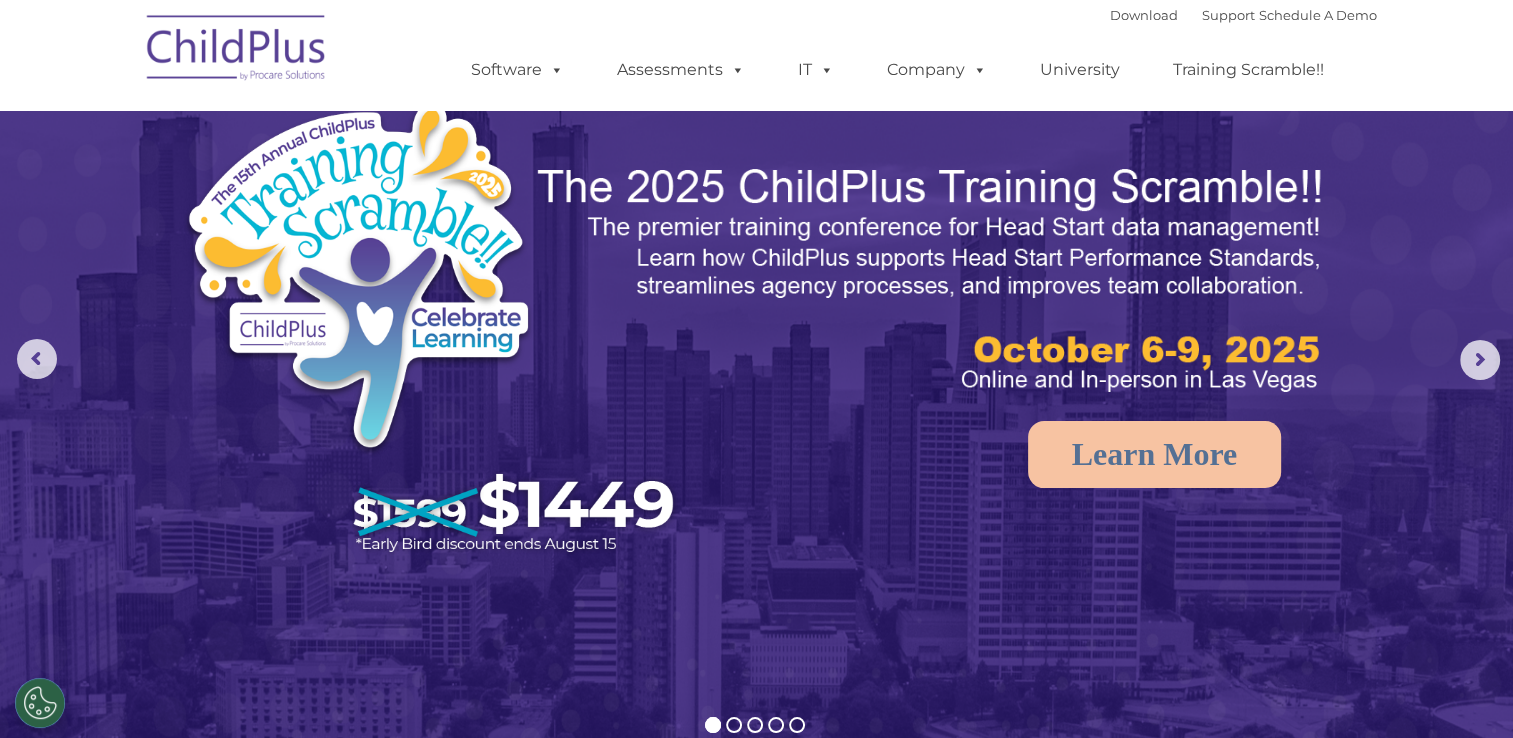 click at bounding box center [237, 51] 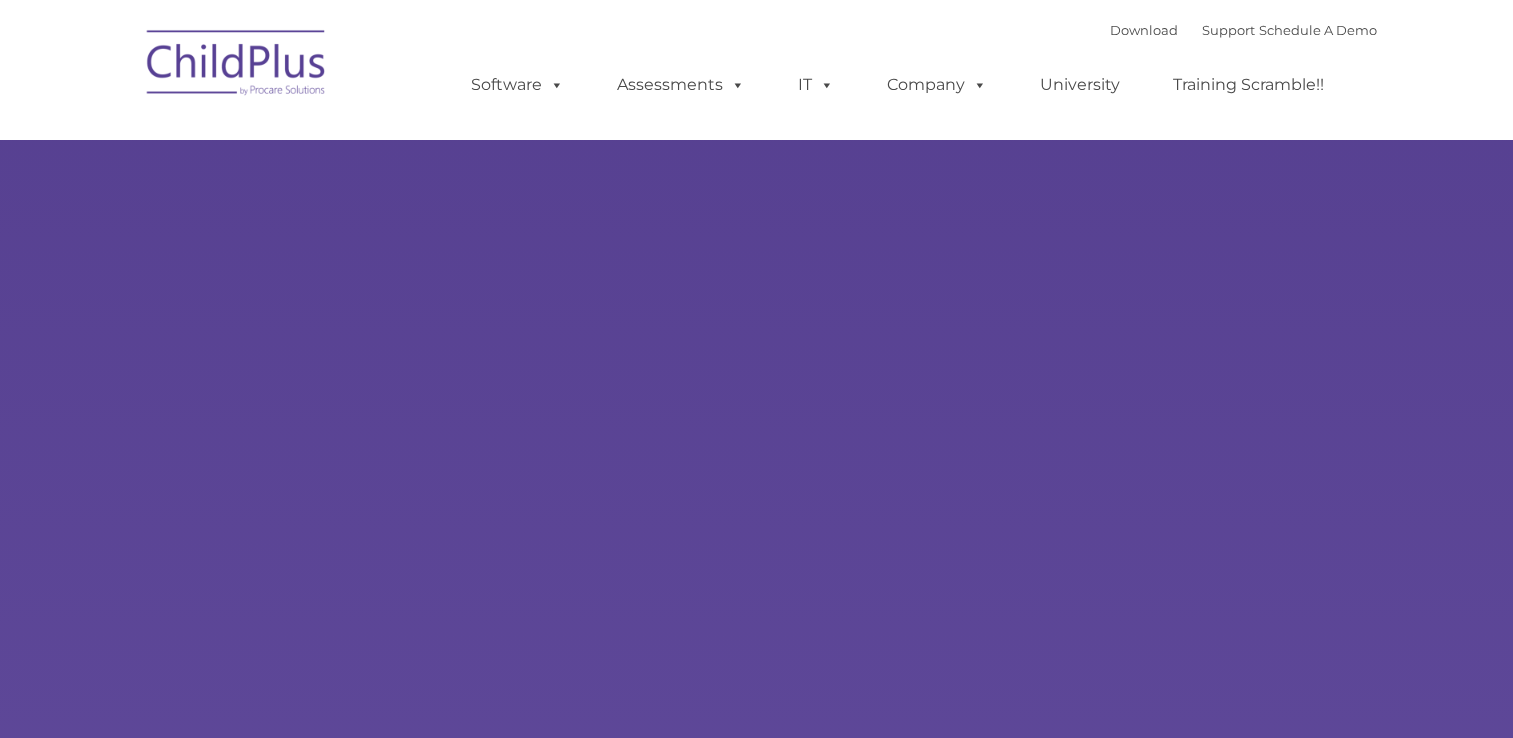 scroll, scrollTop: 0, scrollLeft: 0, axis: both 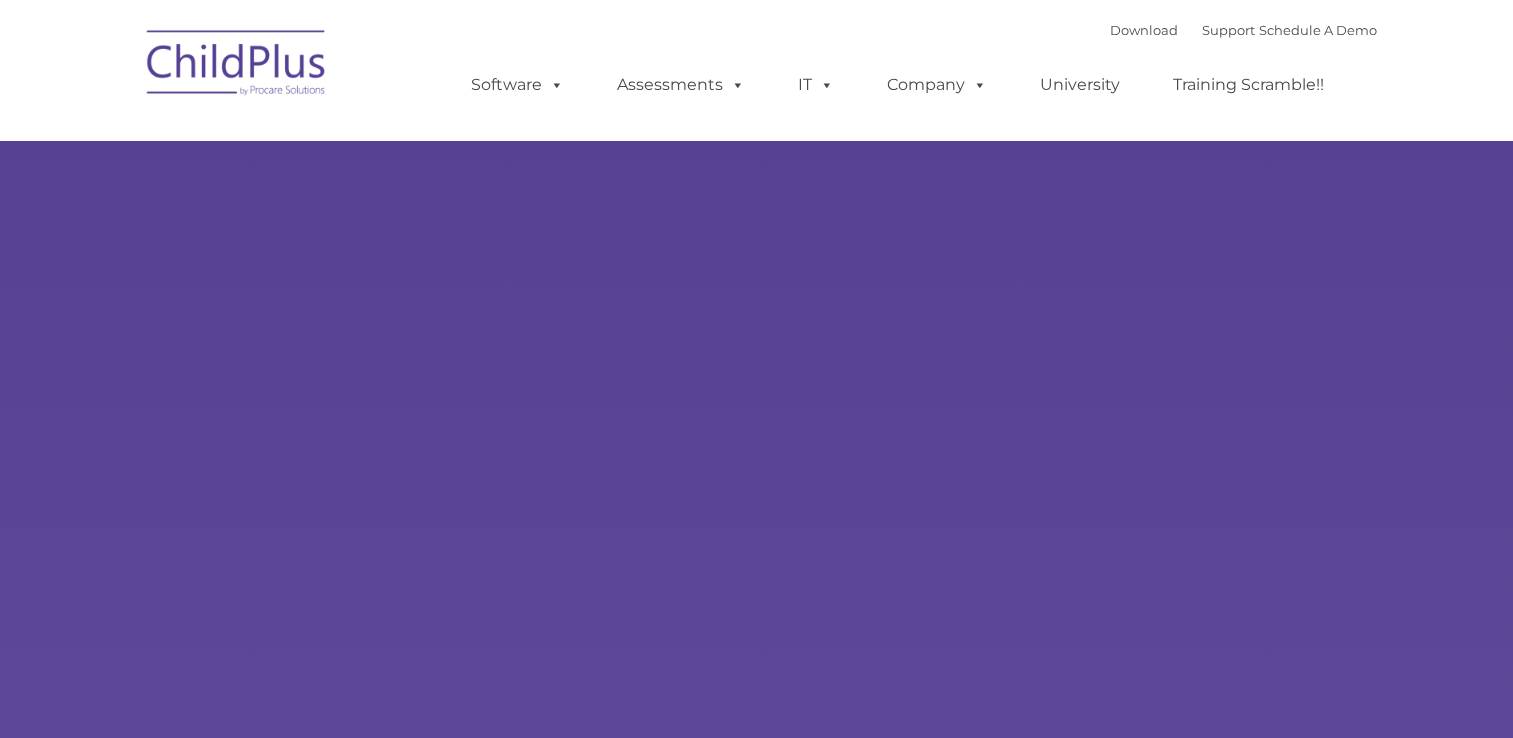 type on "" 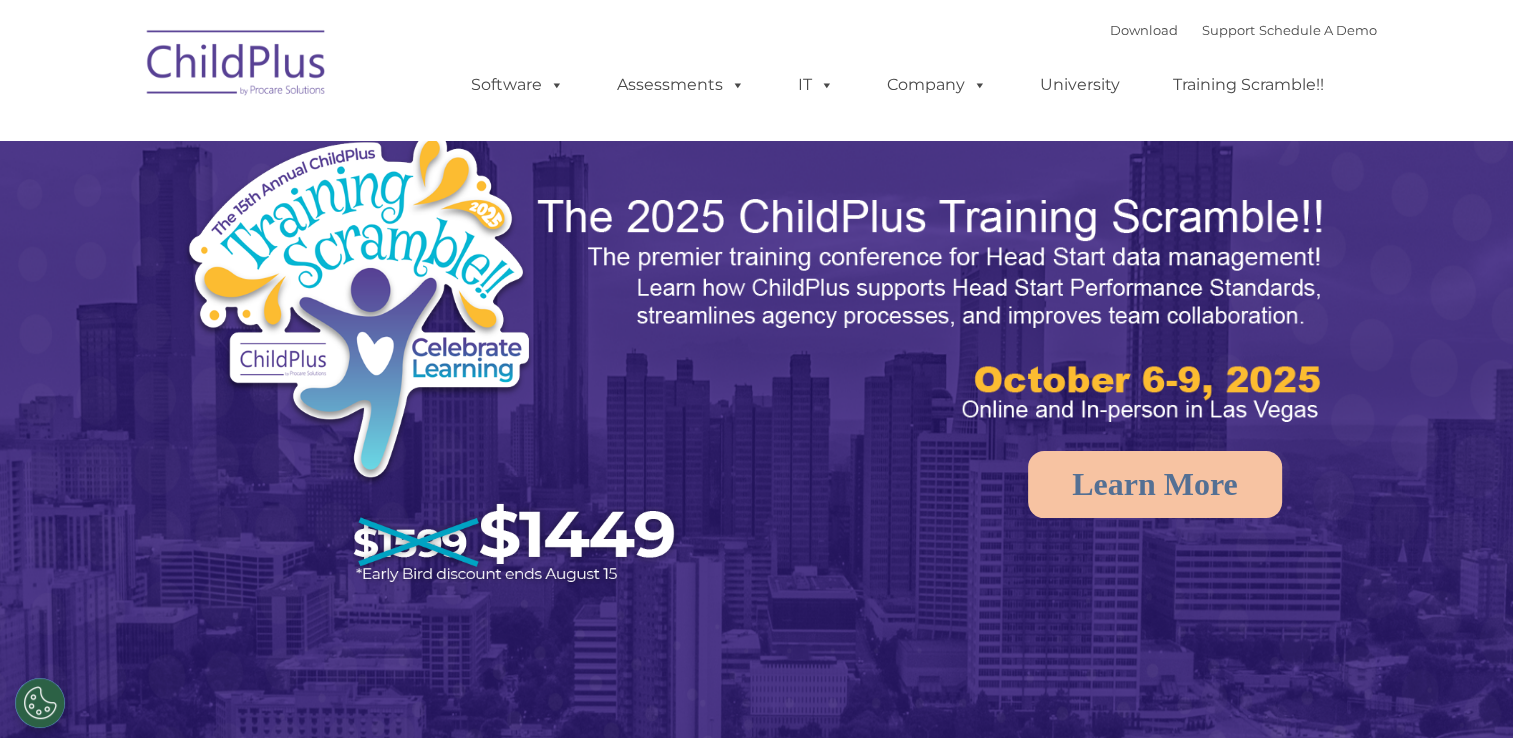 select on "MEDIUM" 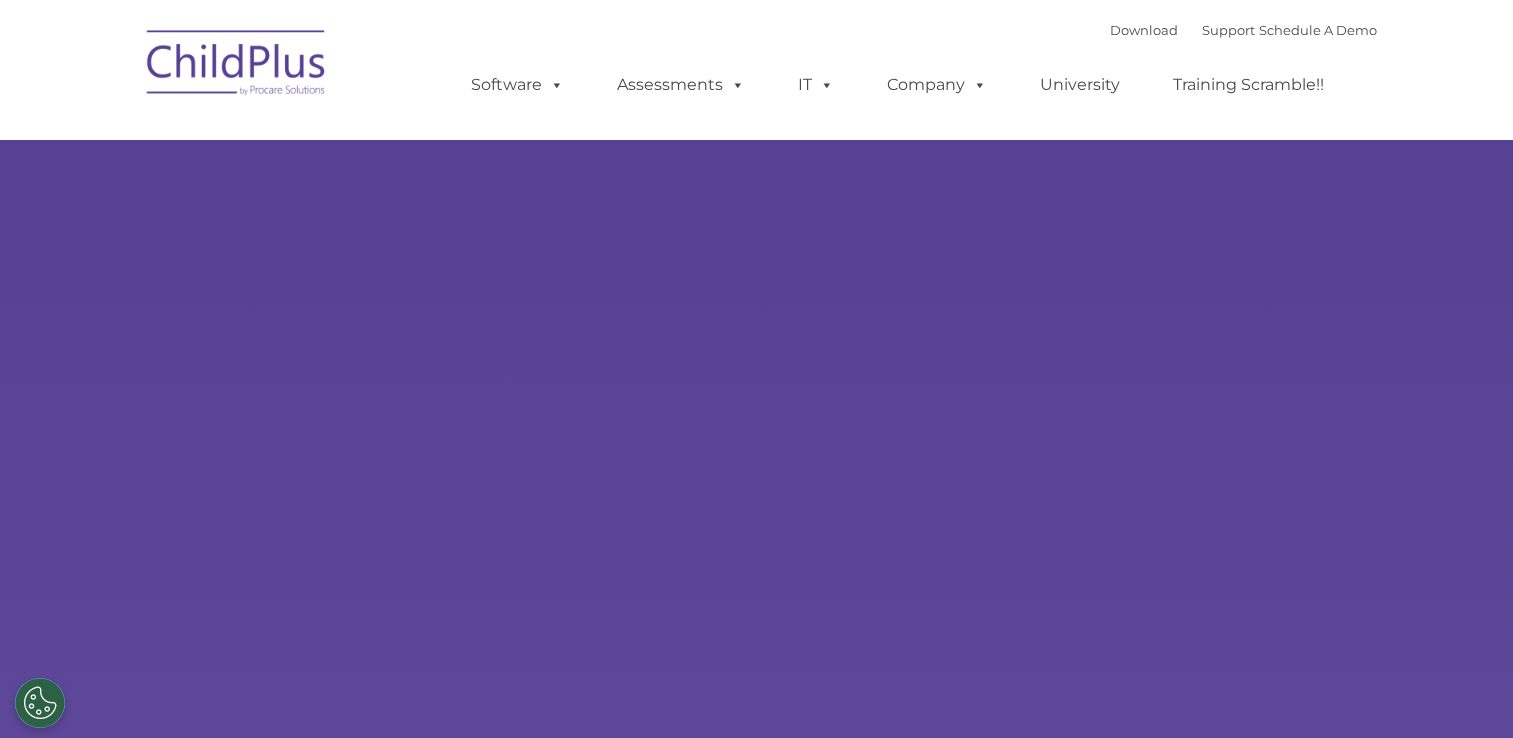 scroll, scrollTop: 0, scrollLeft: 0, axis: both 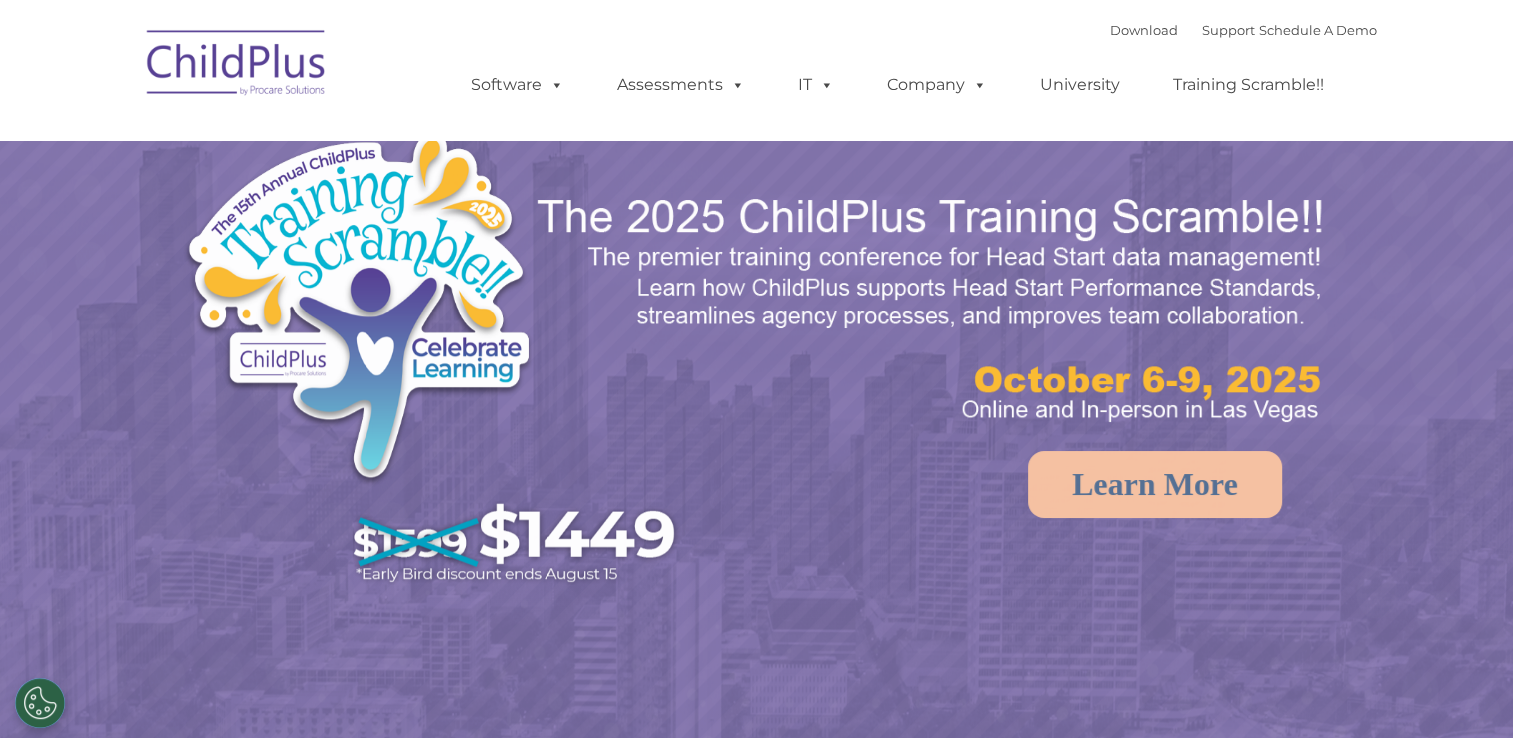 select on "MEDIUM" 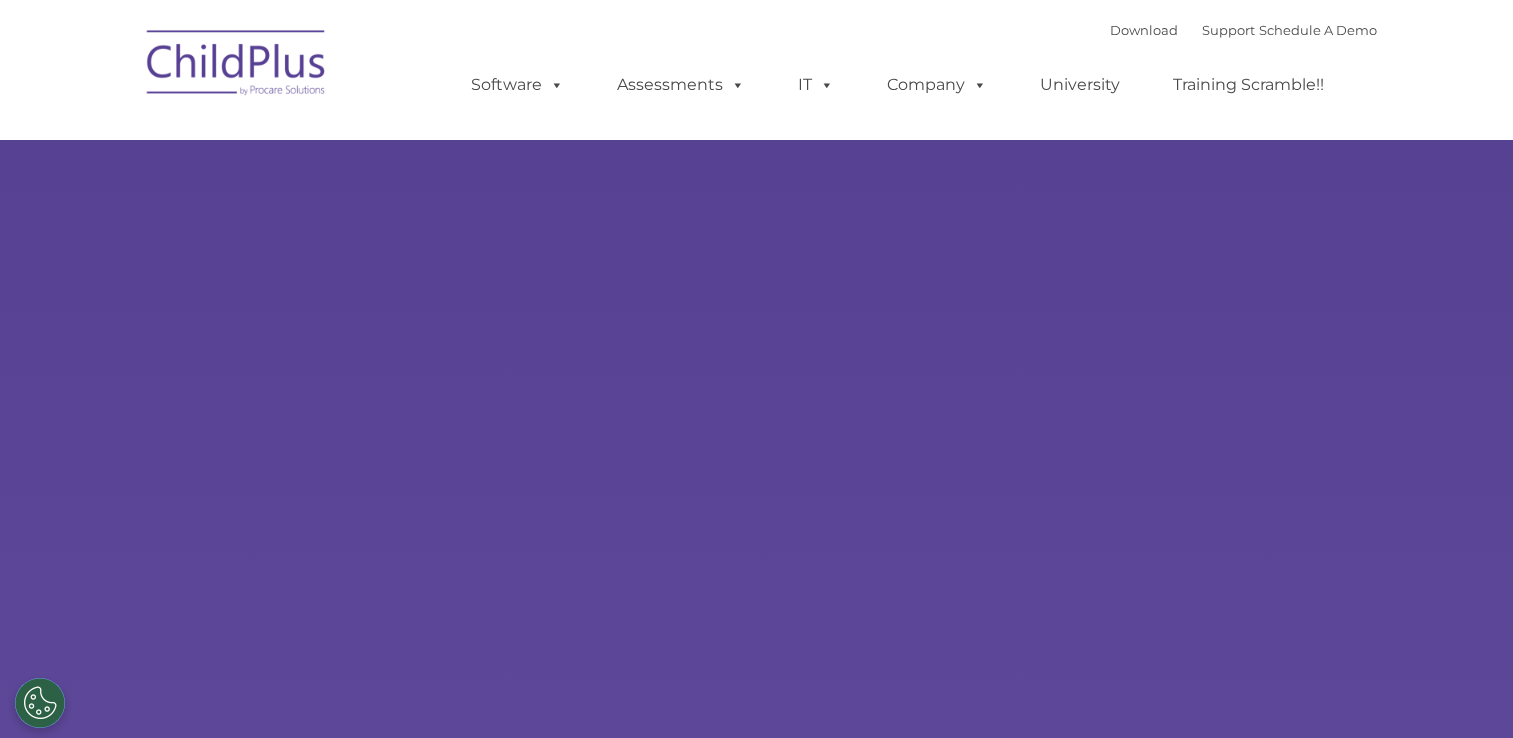 scroll, scrollTop: 0, scrollLeft: 0, axis: both 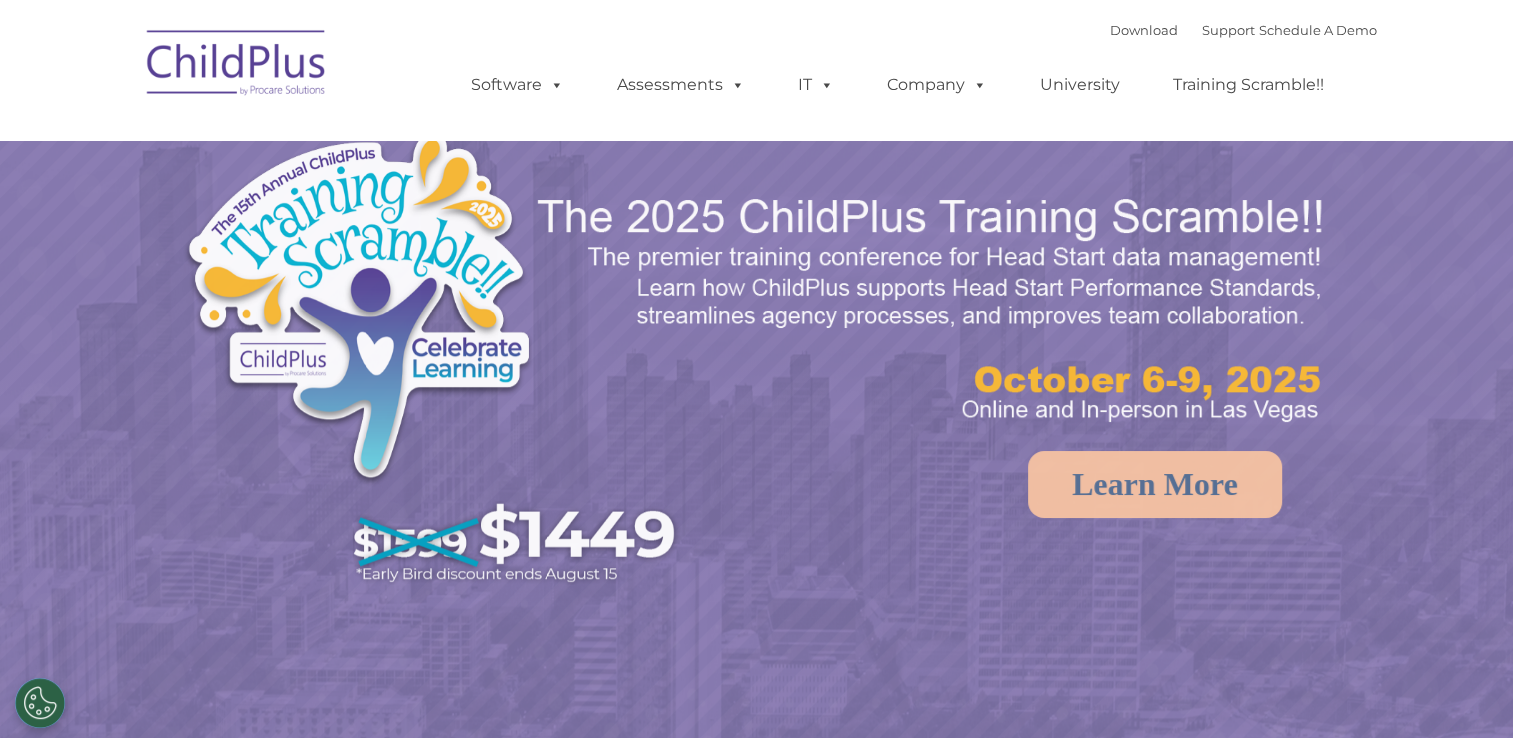 select on "MEDIUM" 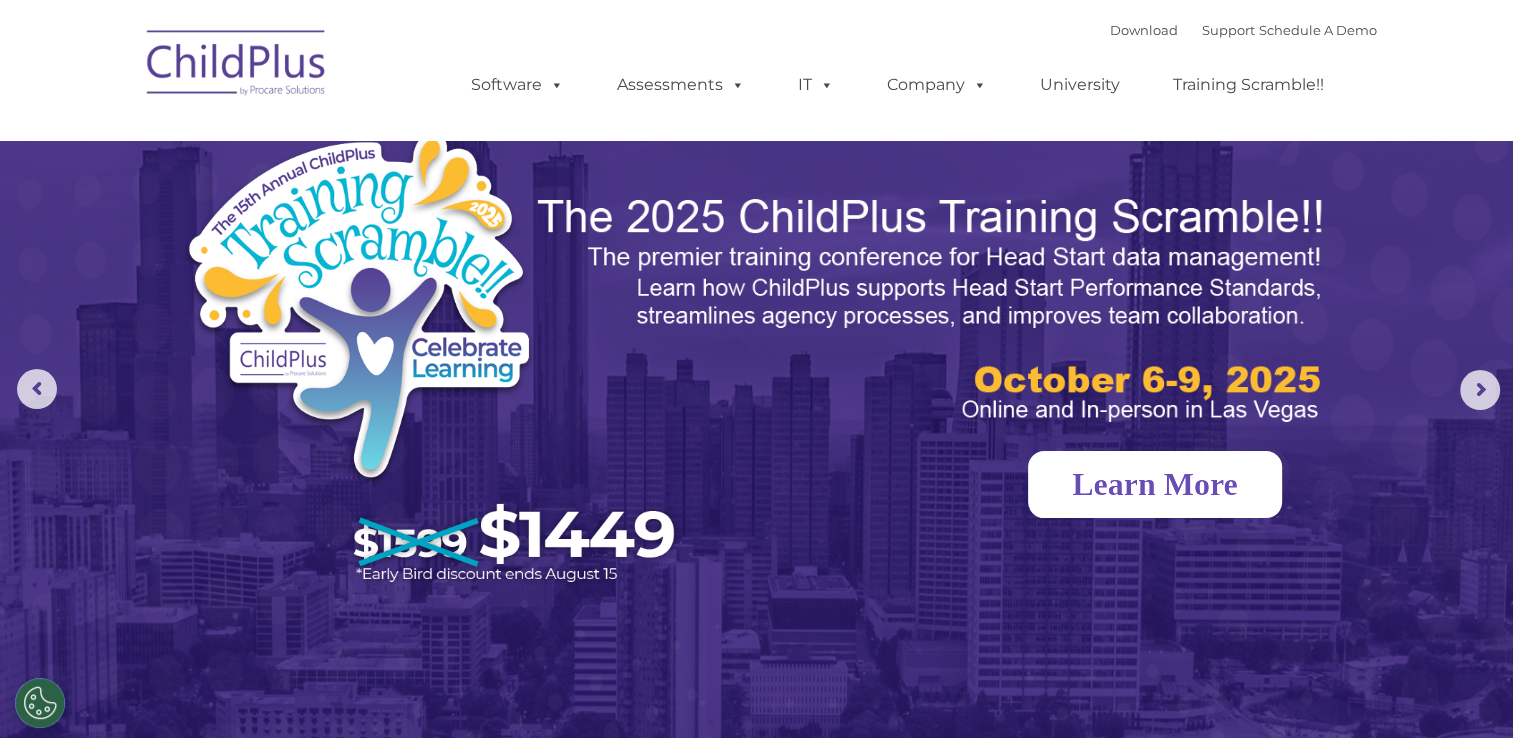 click on "Learn More" at bounding box center (1155, 484) 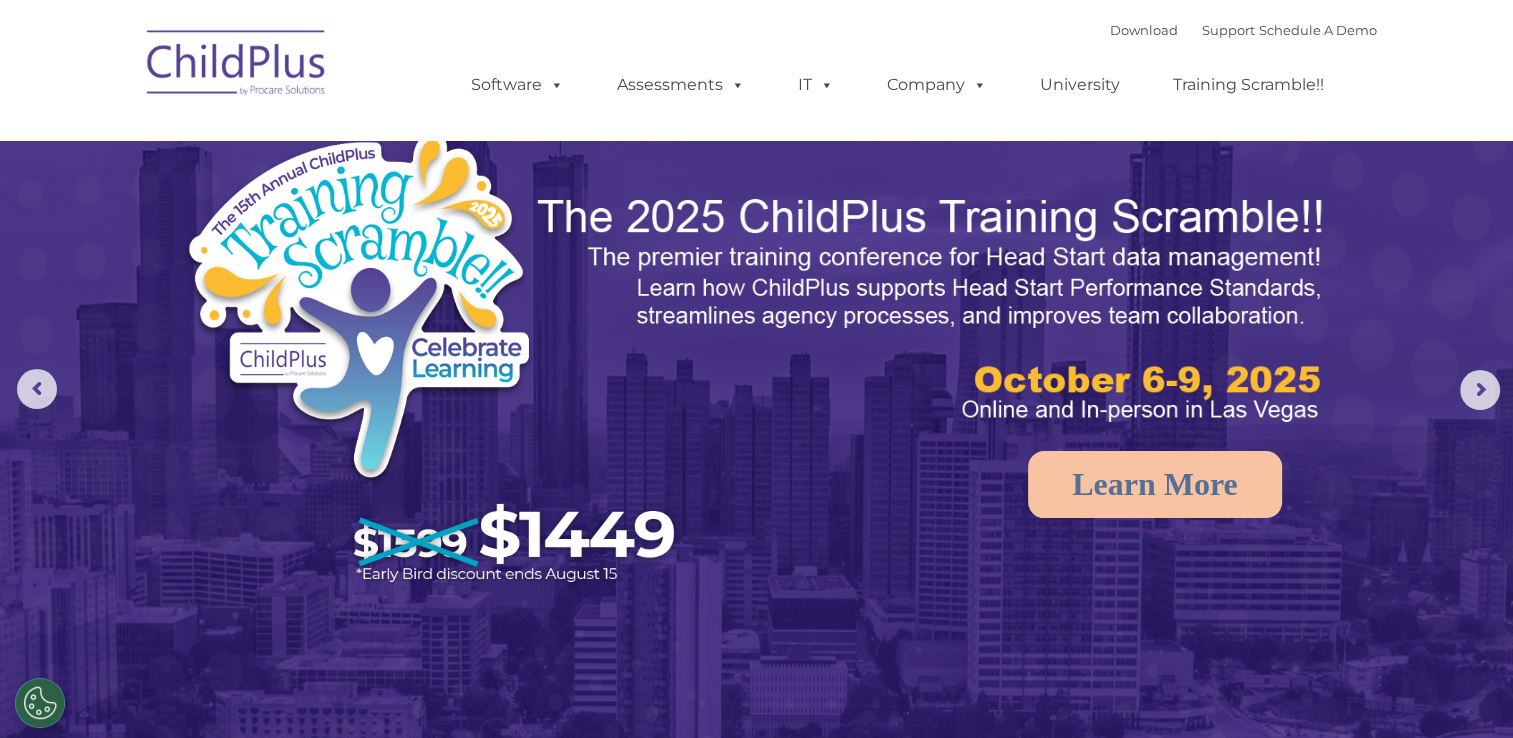 click at bounding box center [237, 66] 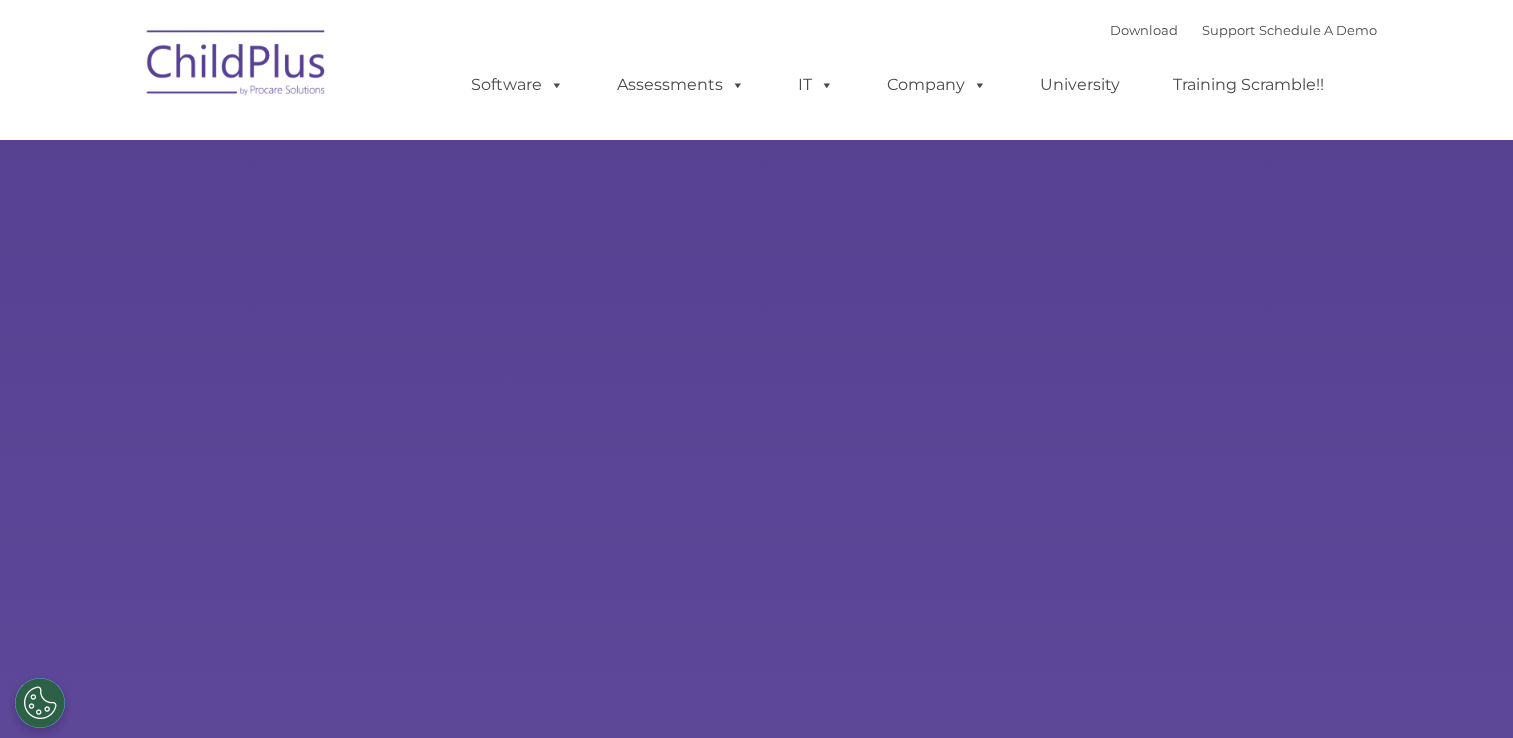 scroll, scrollTop: 0, scrollLeft: 0, axis: both 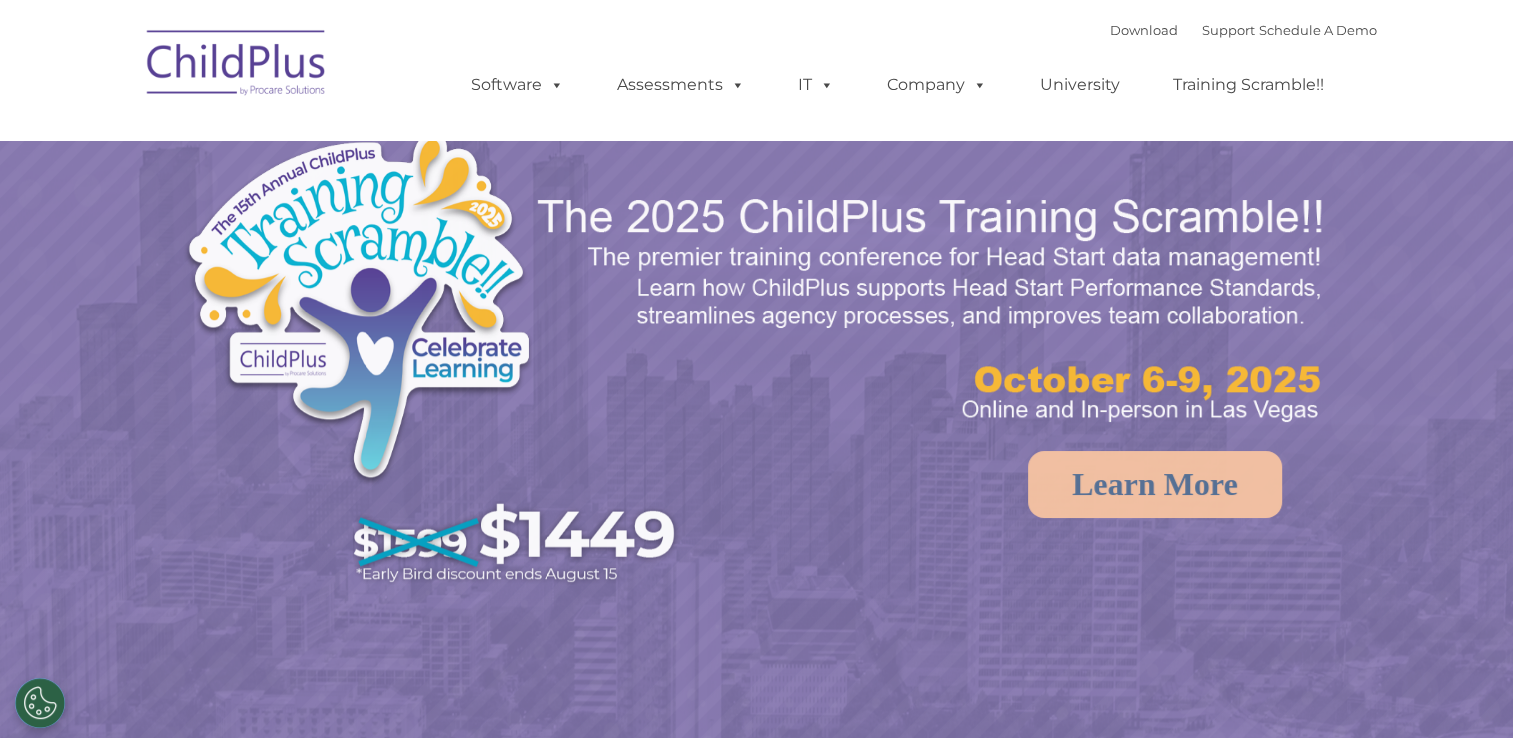 select on "MEDIUM" 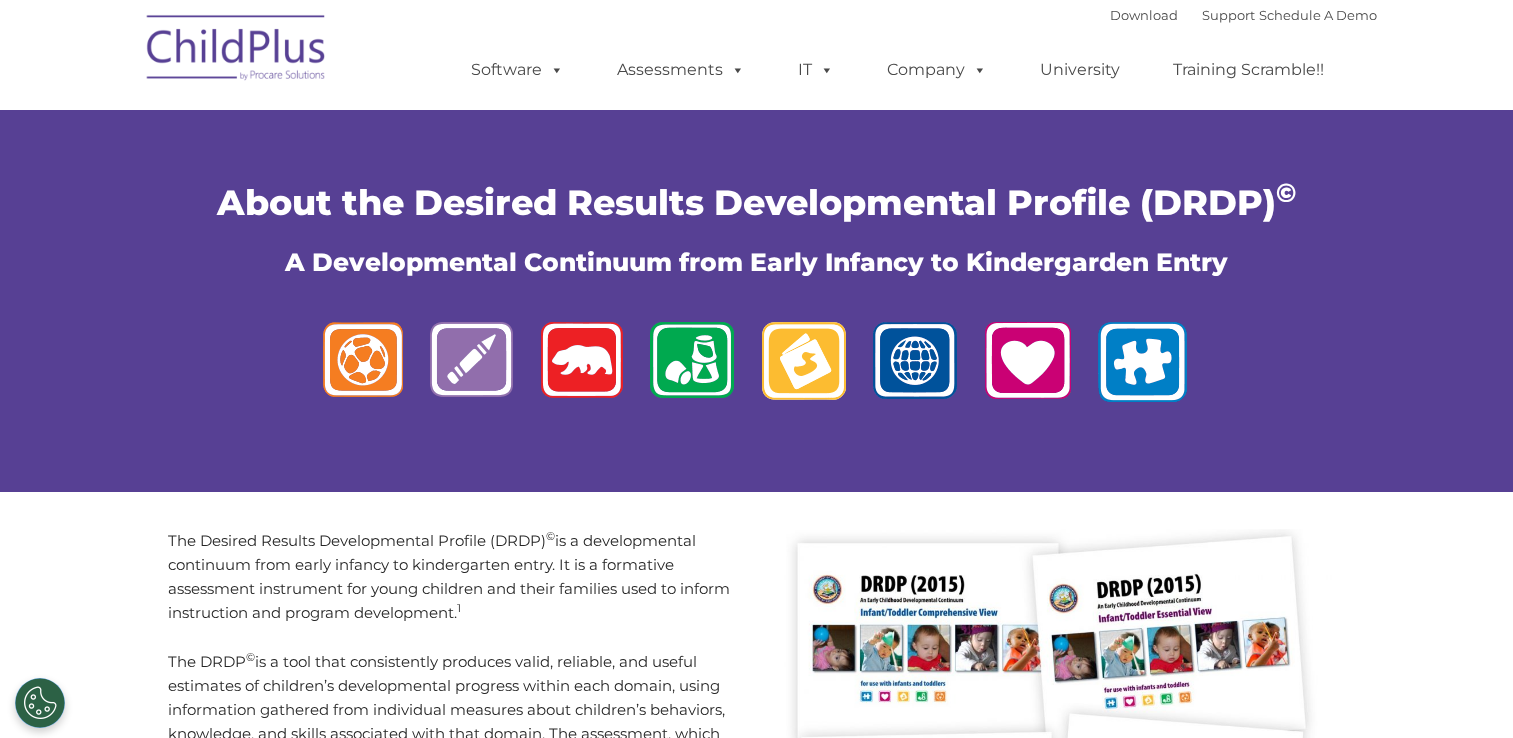 scroll, scrollTop: 0, scrollLeft: 0, axis: both 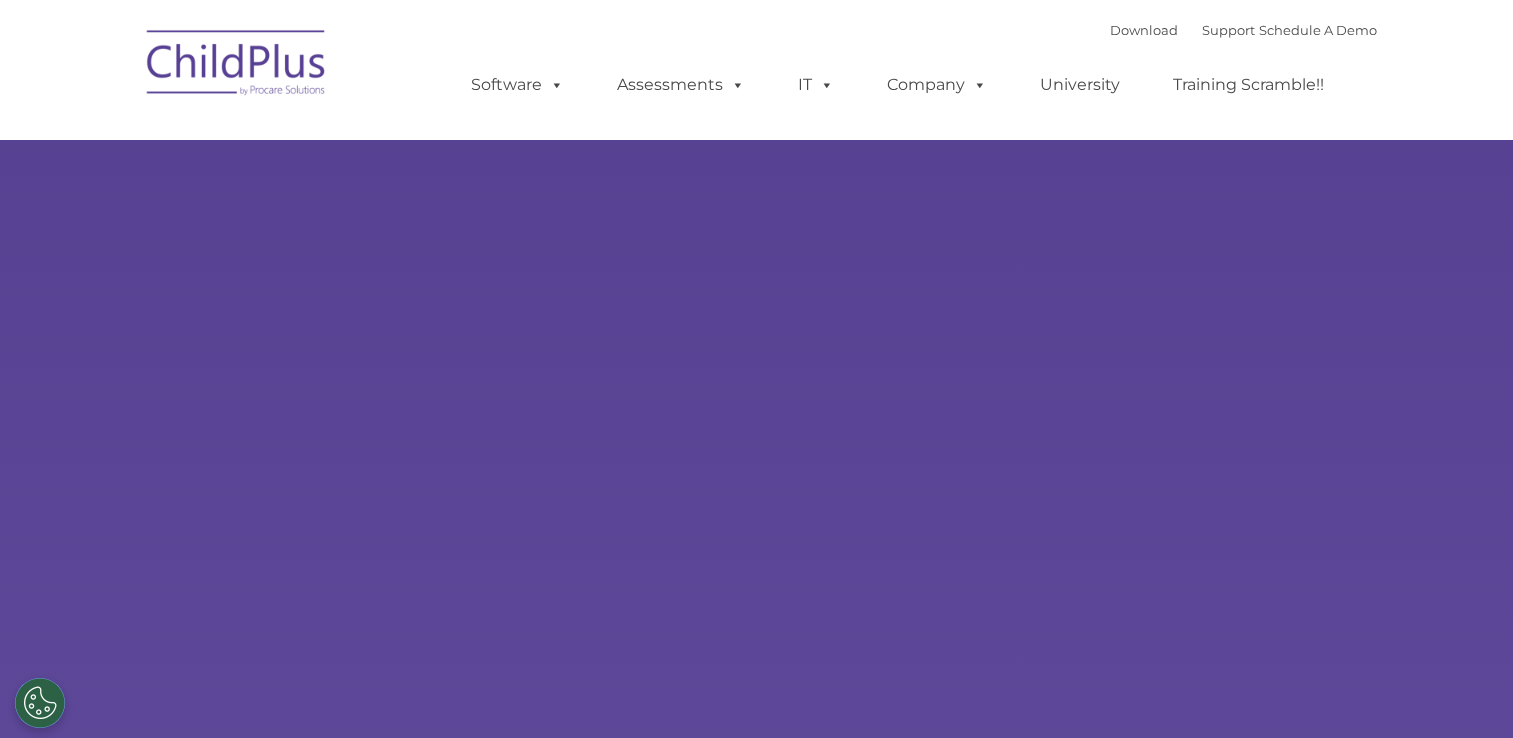 type on "" 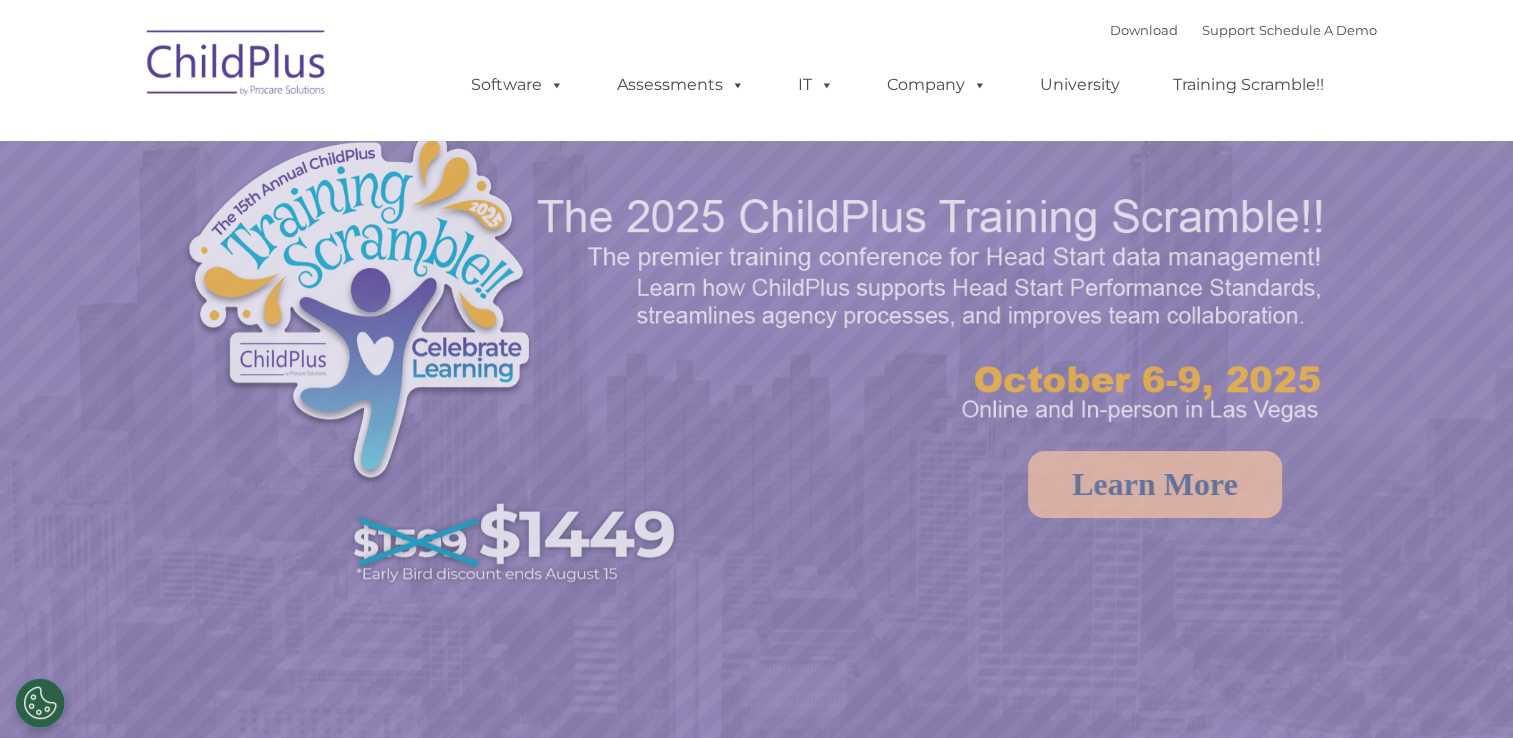 select on "MEDIUM" 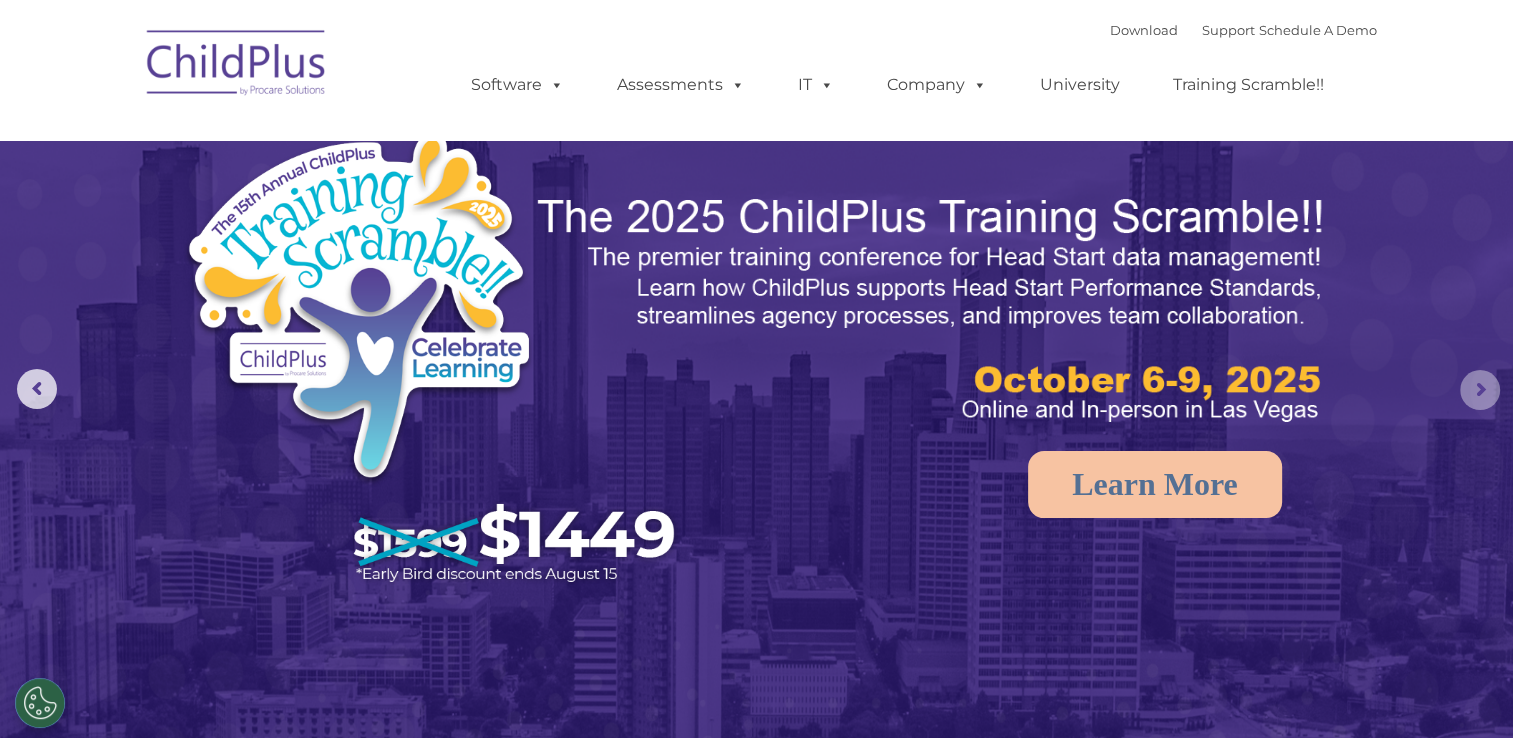 click 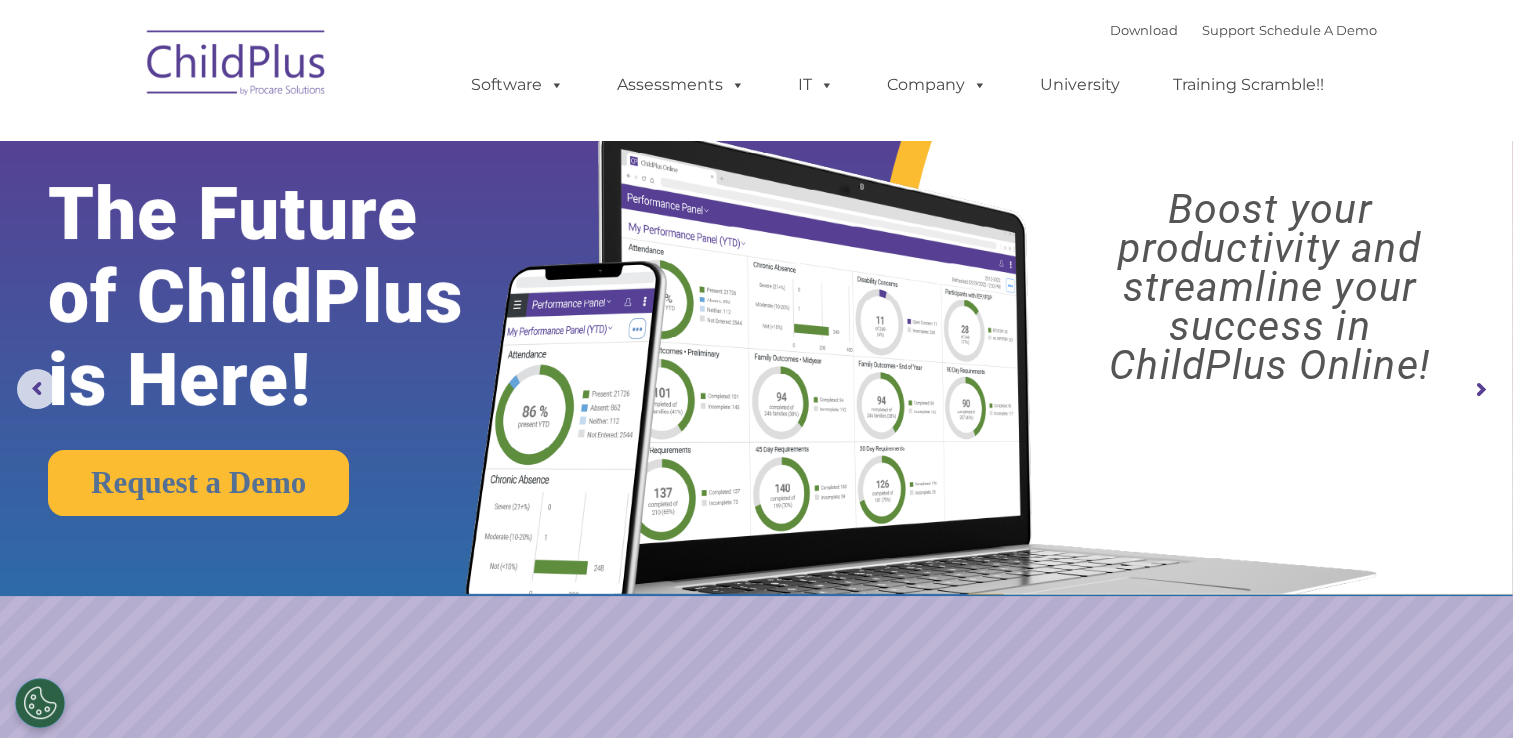 click 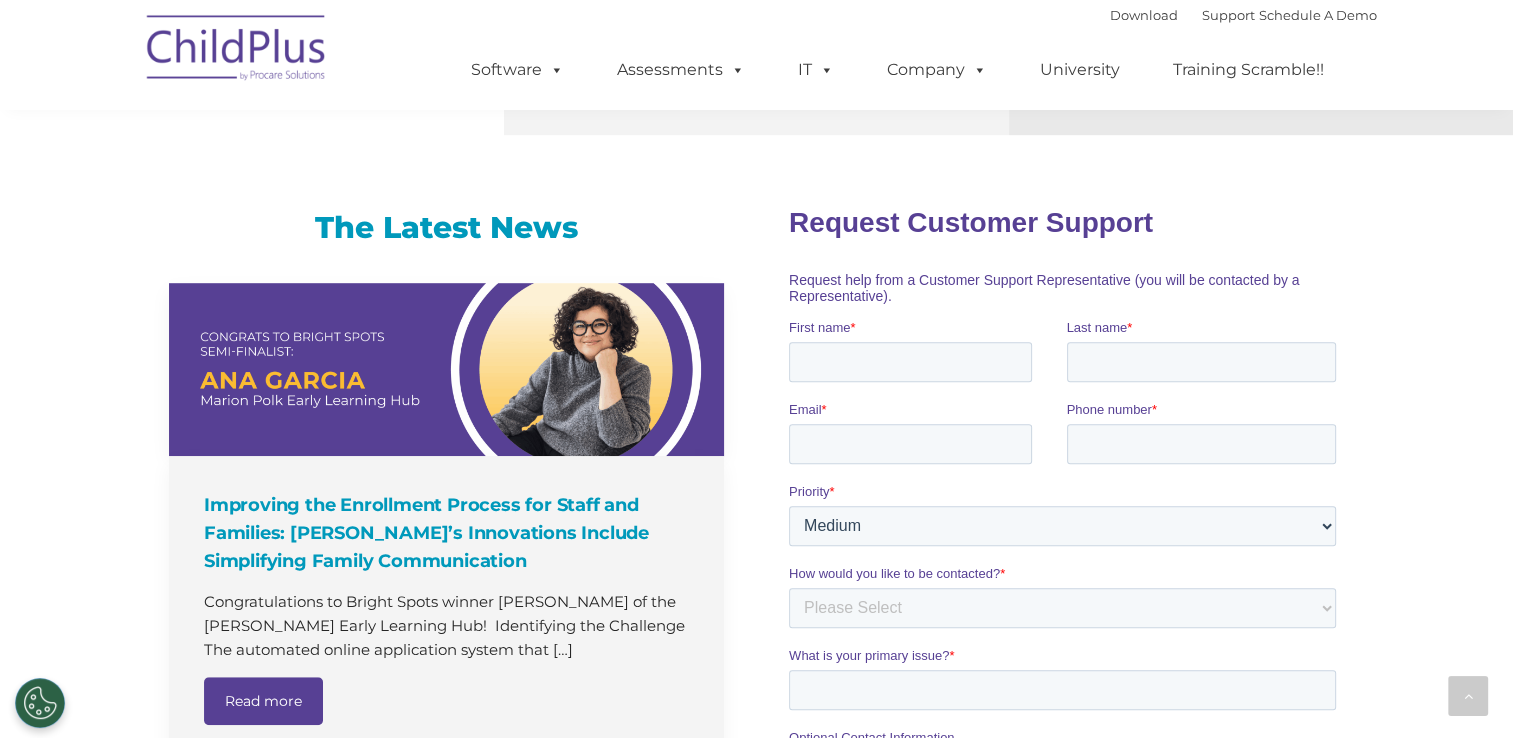 scroll, scrollTop: 1188, scrollLeft: 0, axis: vertical 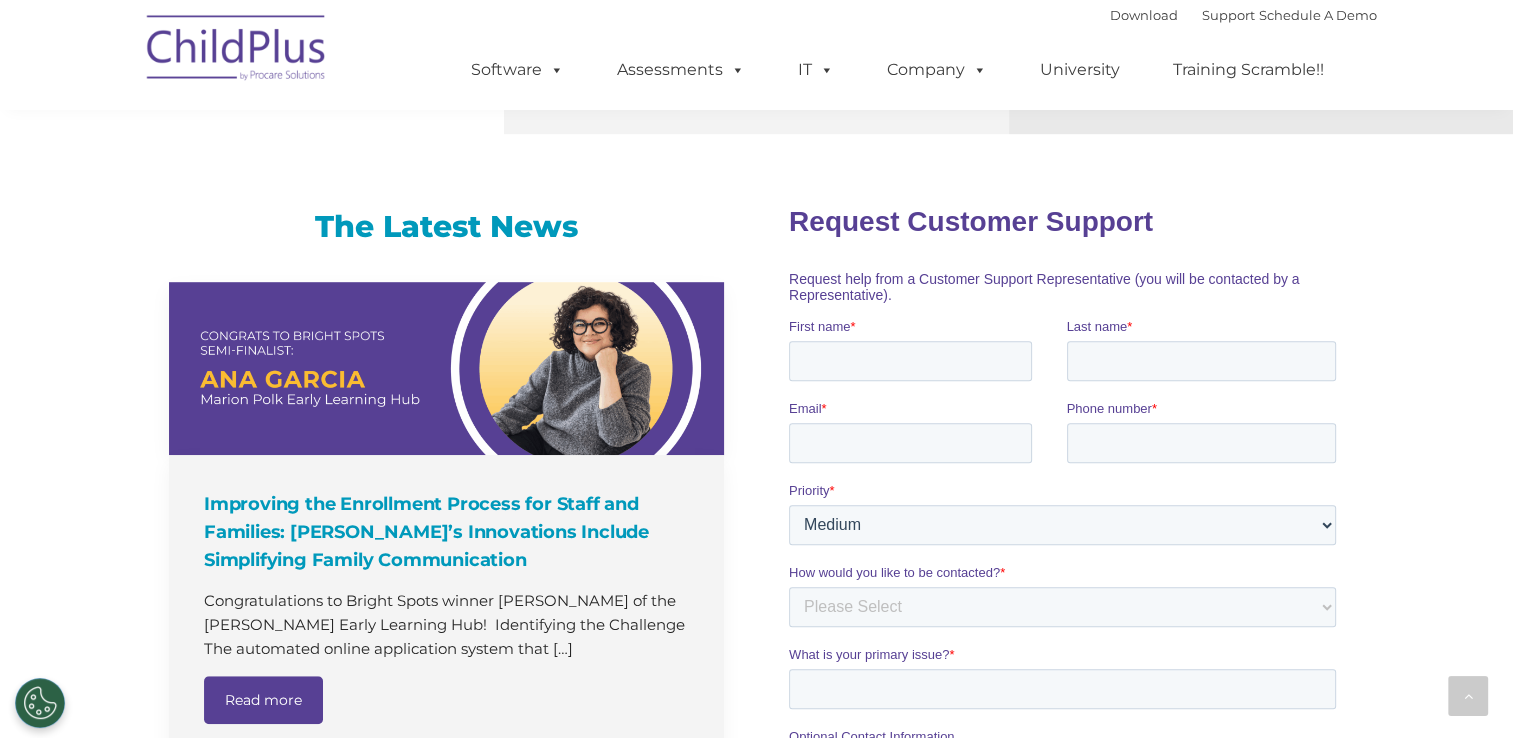 click on "Priority *" at bounding box center [1066, 490] 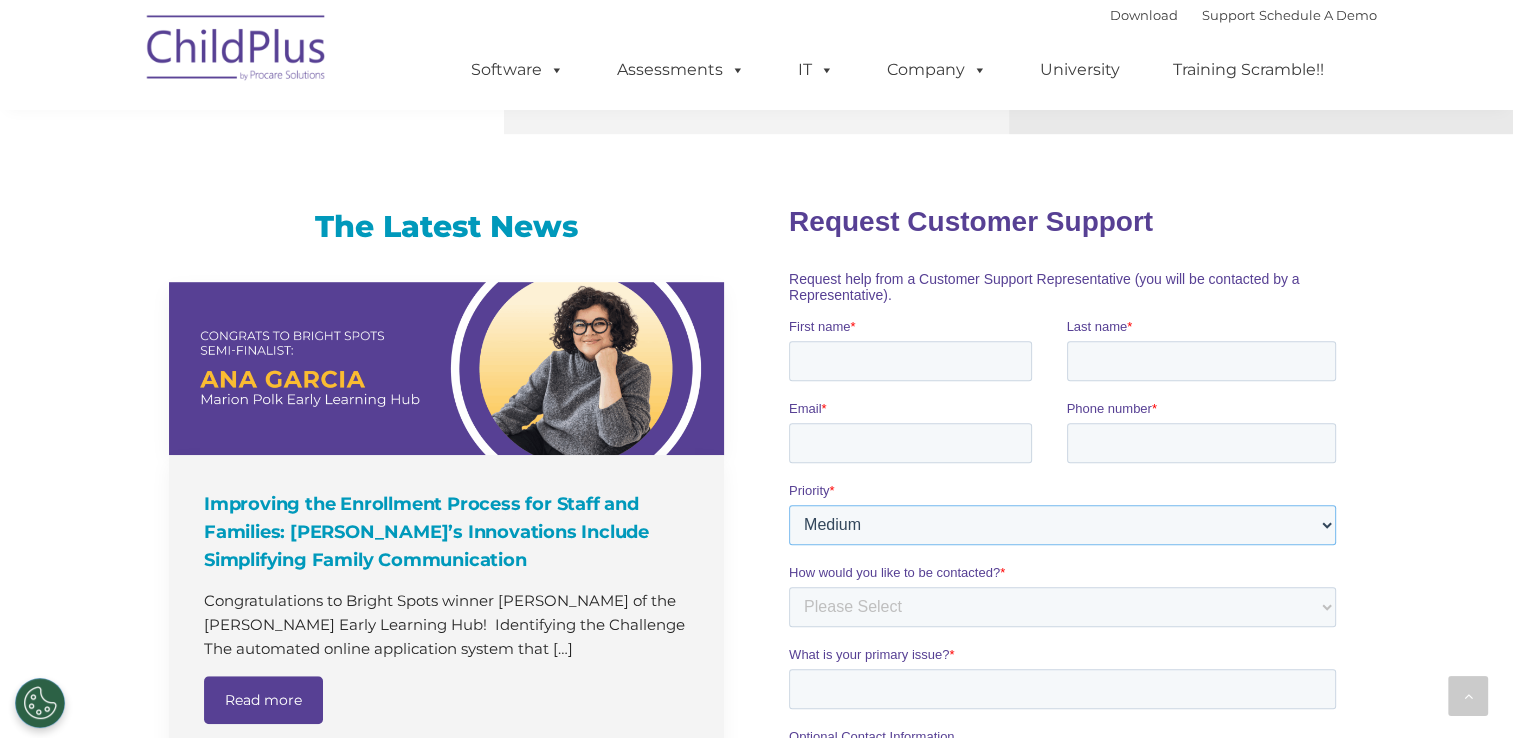 click on "Please Select Low Medium High" at bounding box center (1062, 524) 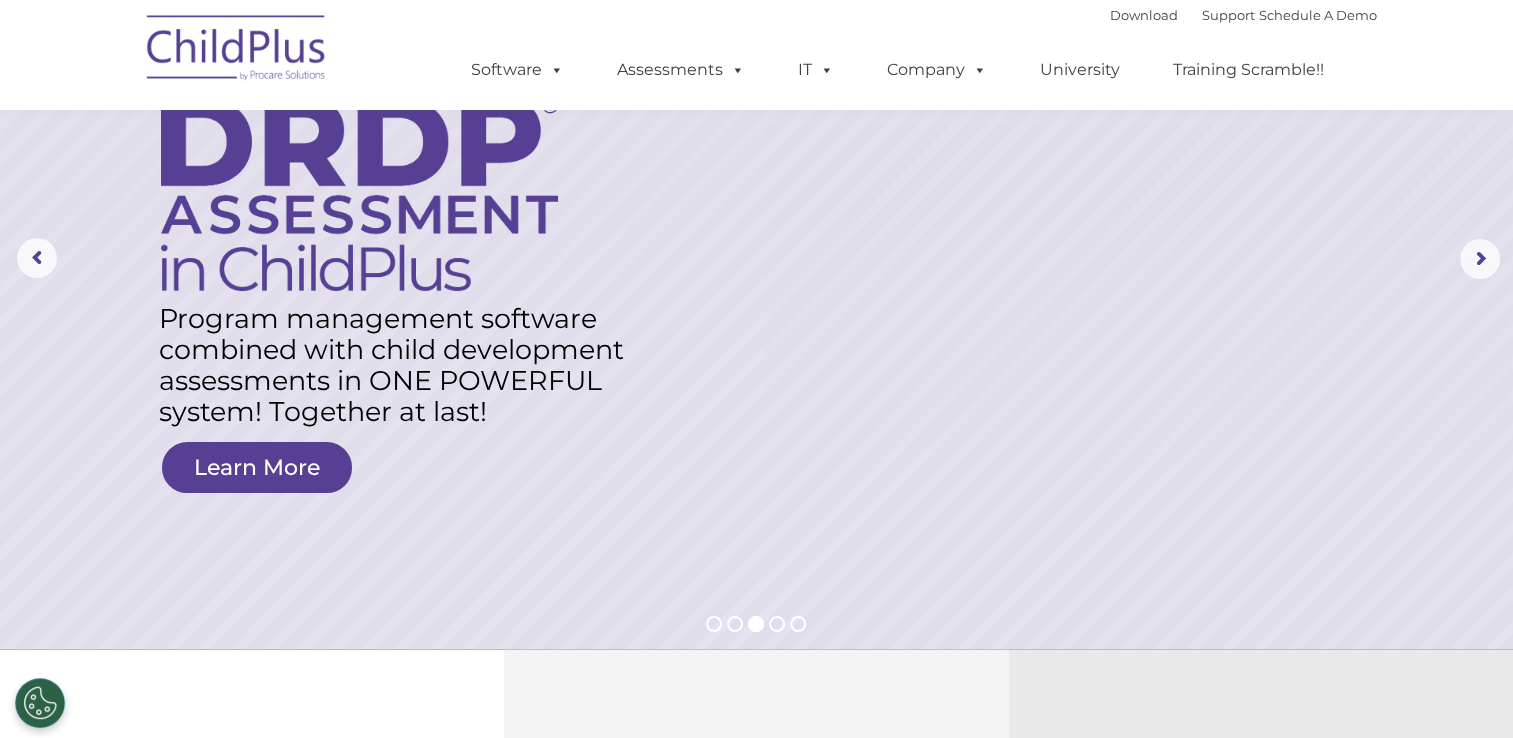 scroll, scrollTop: 0, scrollLeft: 0, axis: both 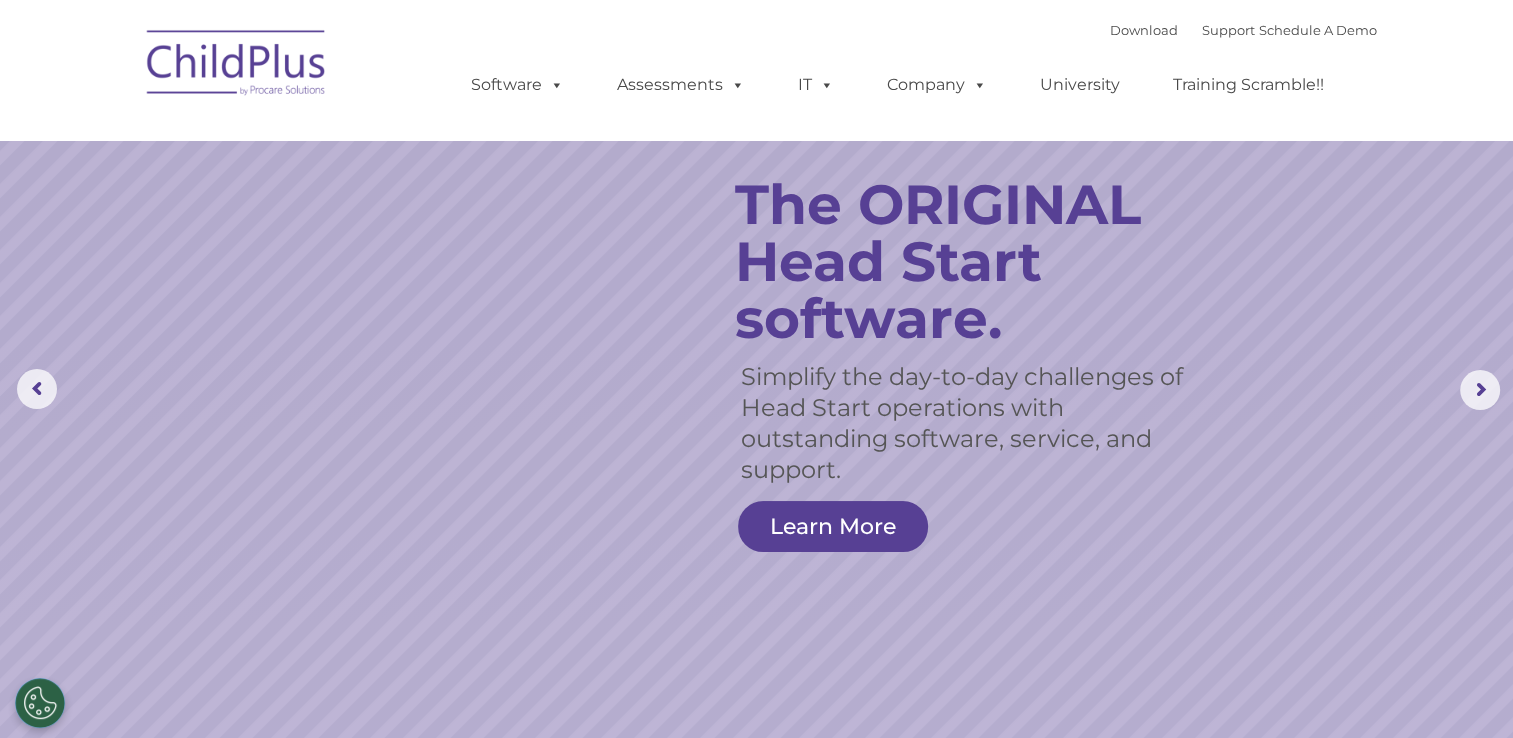 click at bounding box center [237, 66] 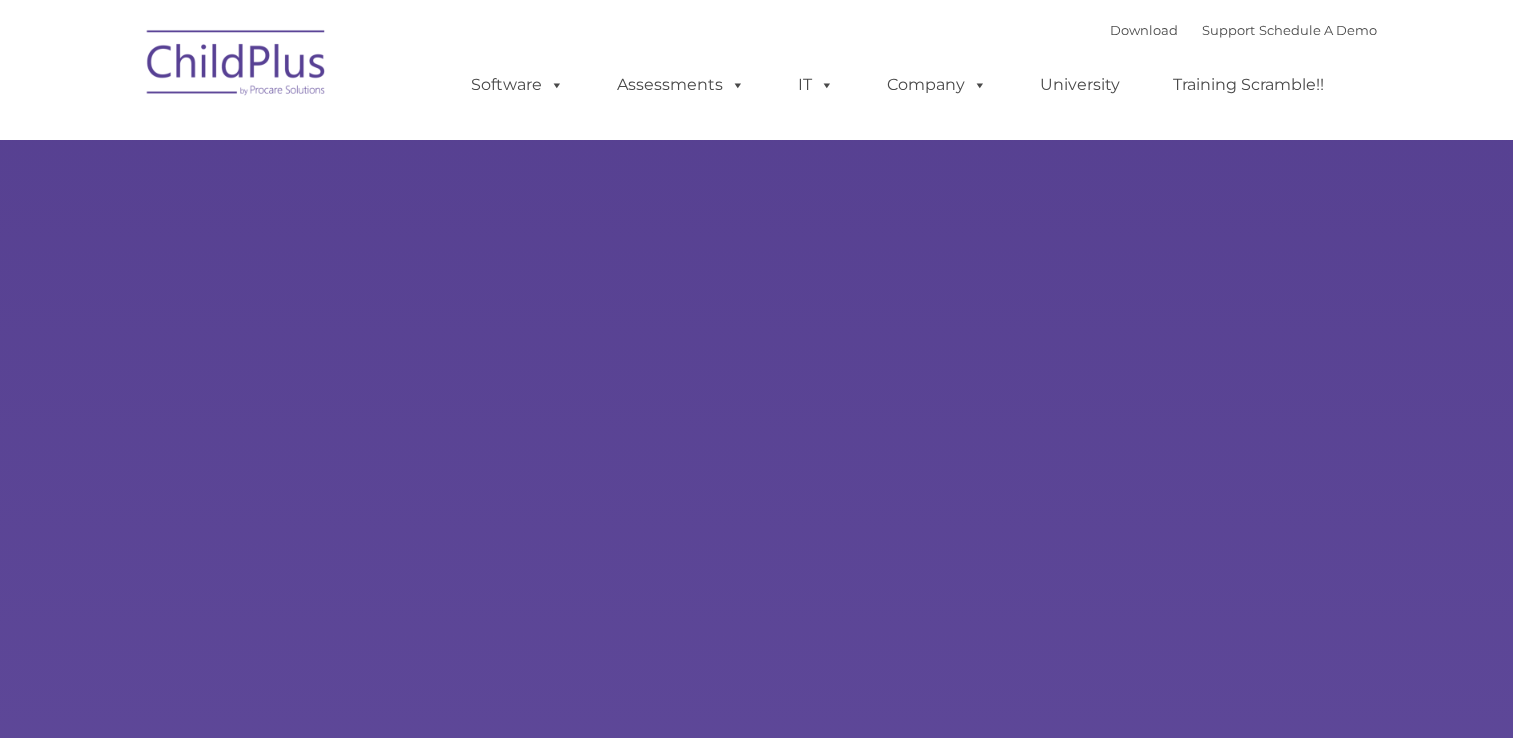 scroll, scrollTop: 0, scrollLeft: 0, axis: both 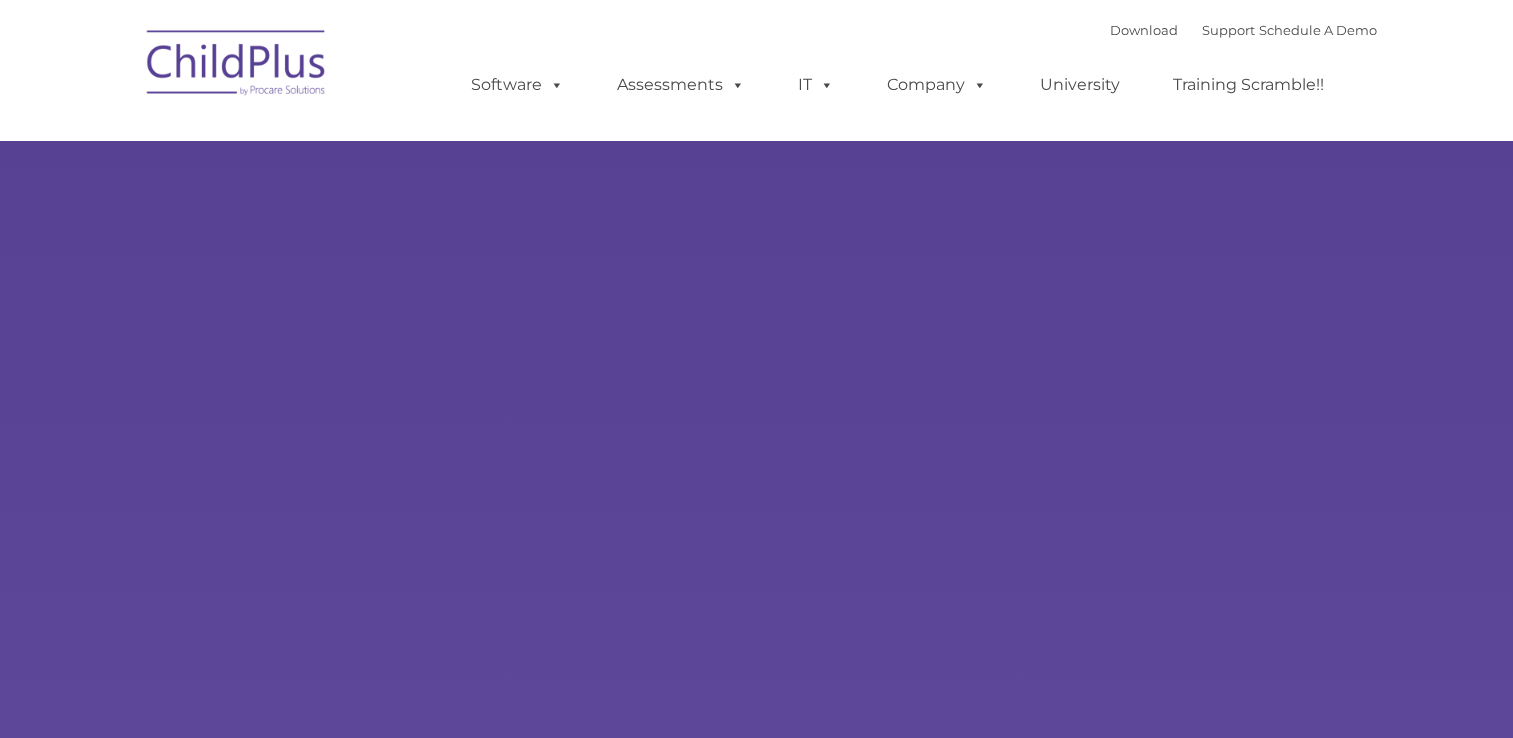 type on "" 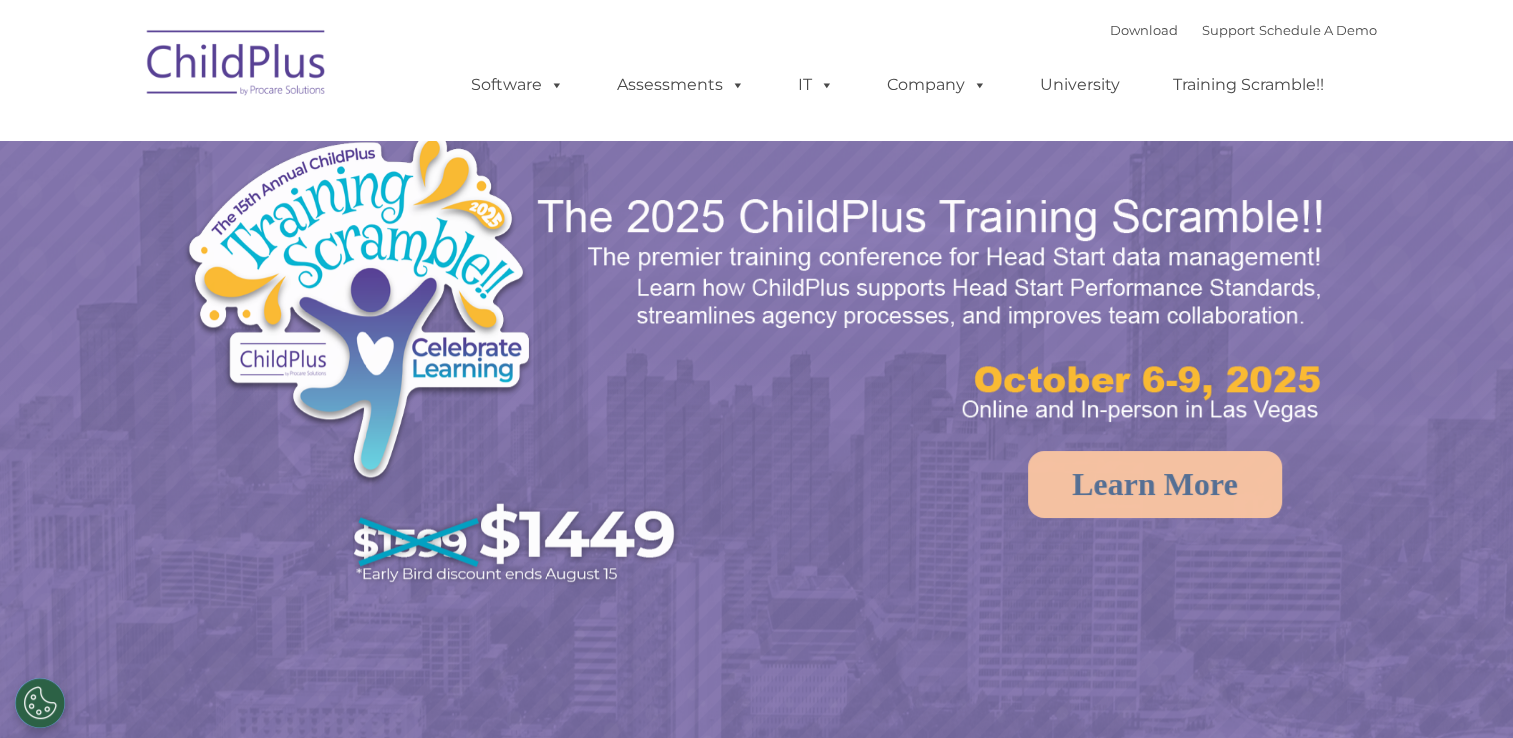 select on "MEDIUM" 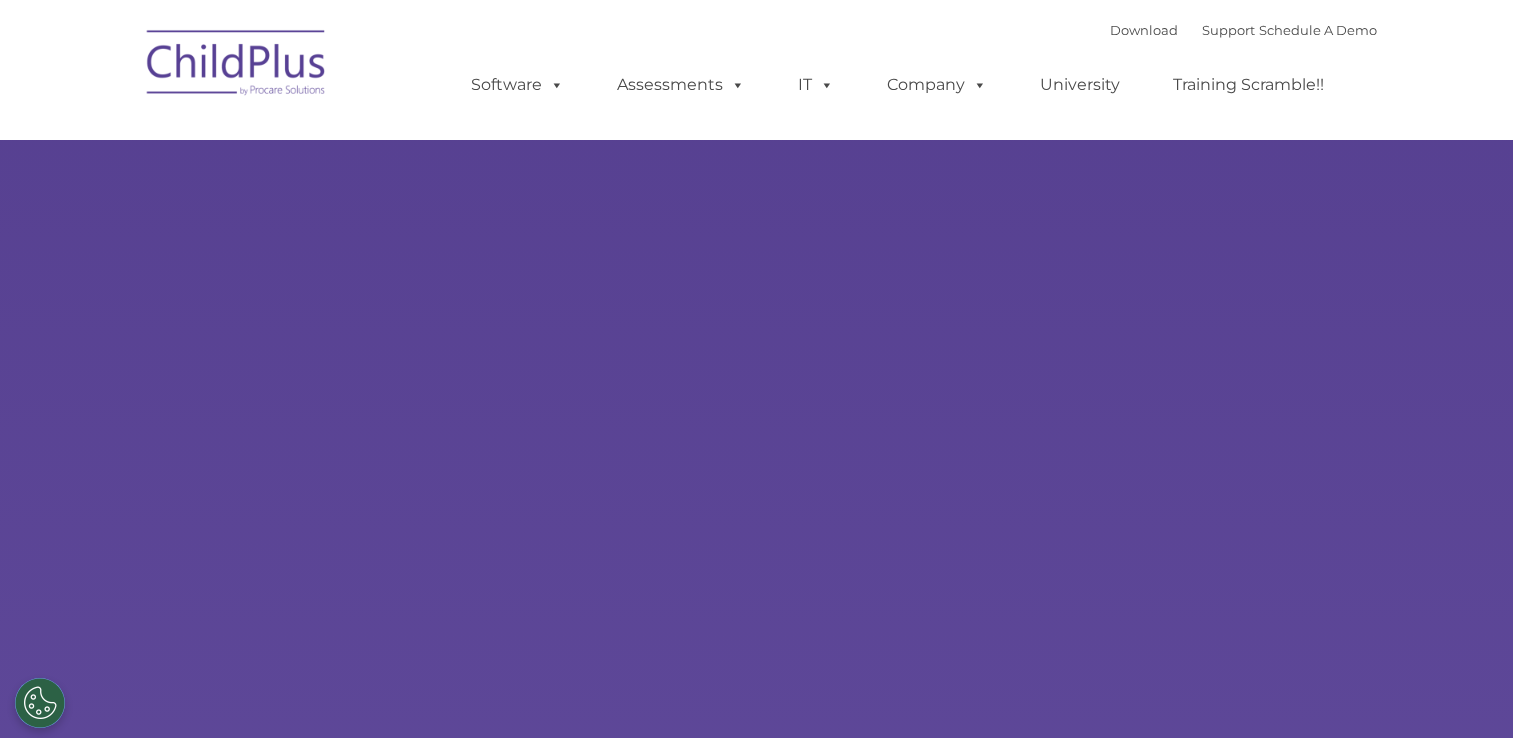 scroll, scrollTop: 0, scrollLeft: 0, axis: both 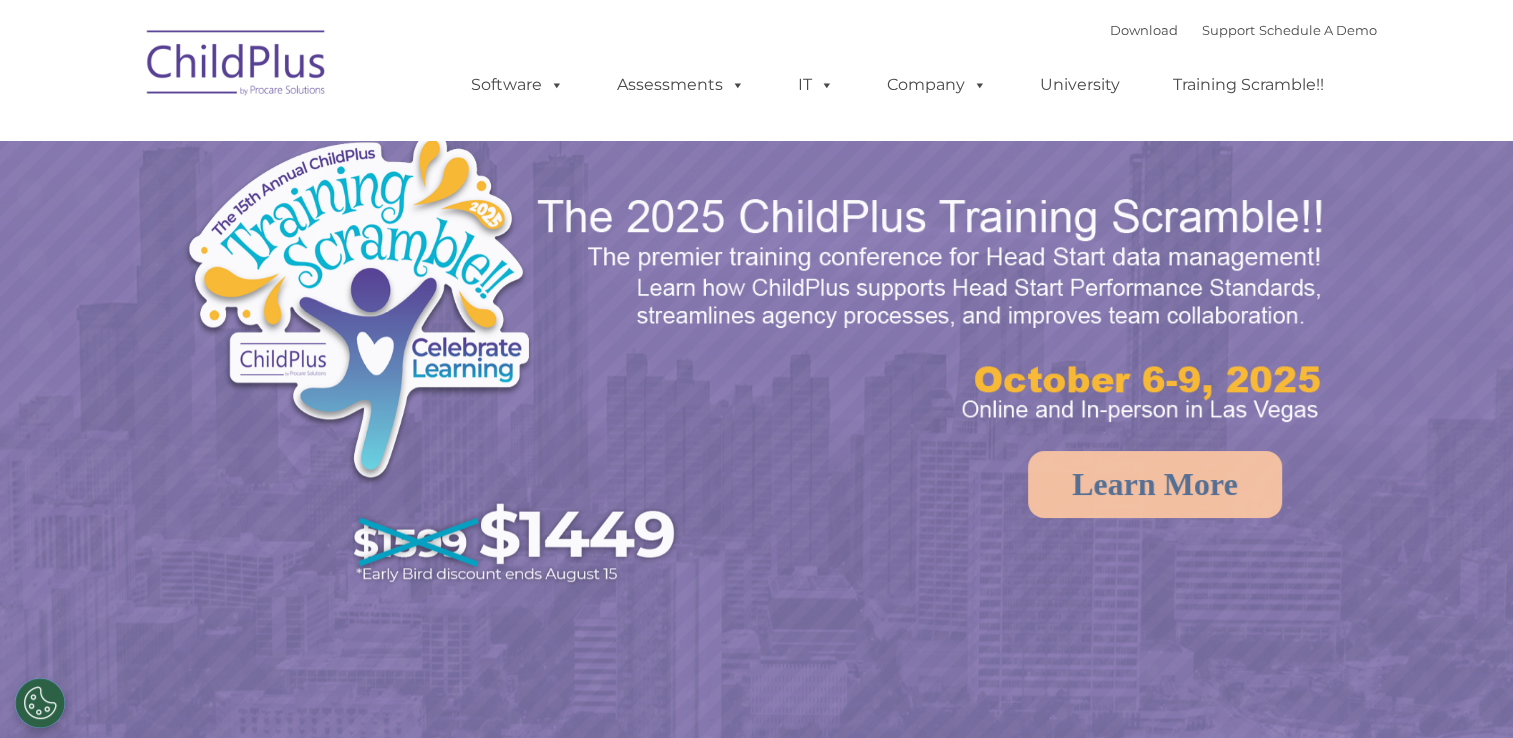 select on "MEDIUM" 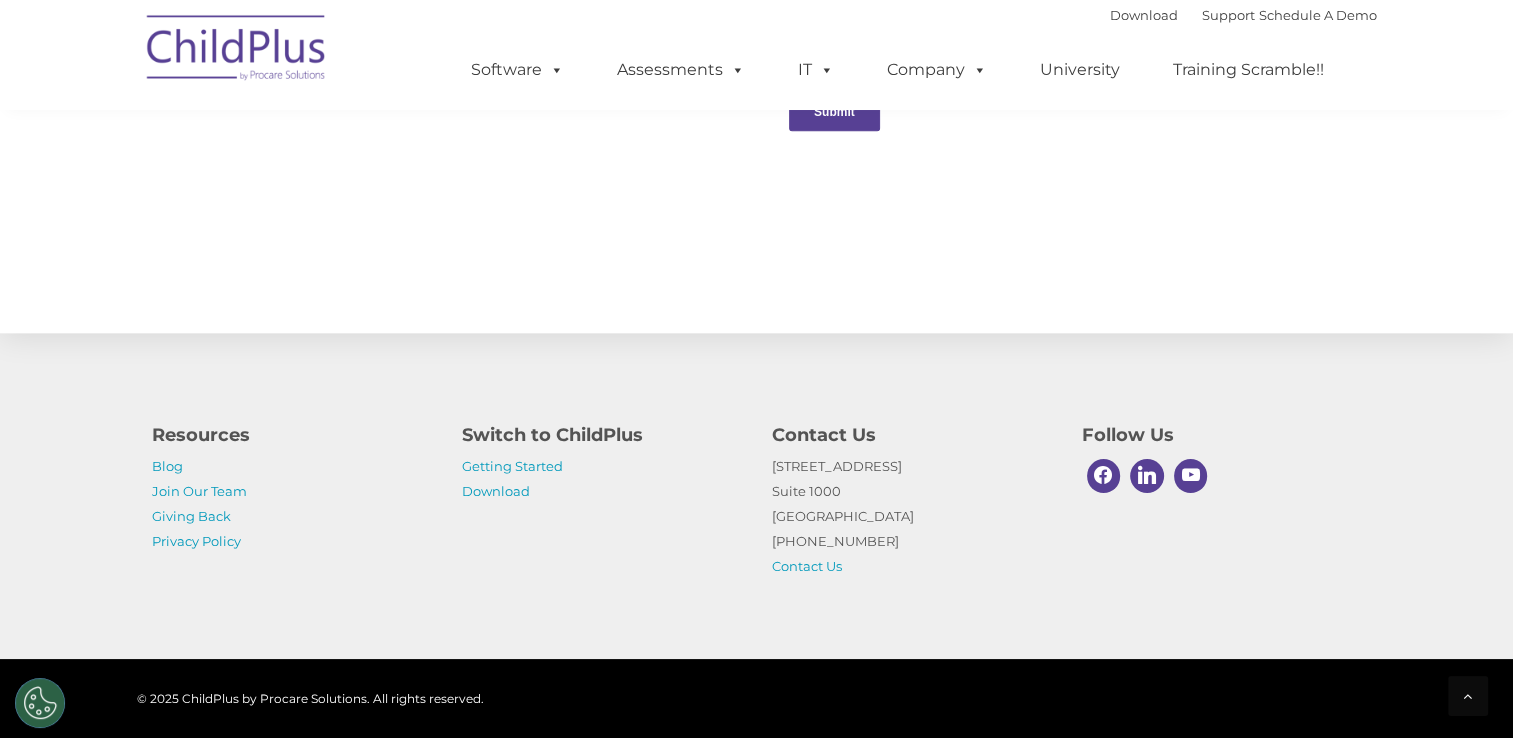 scroll, scrollTop: 2218, scrollLeft: 0, axis: vertical 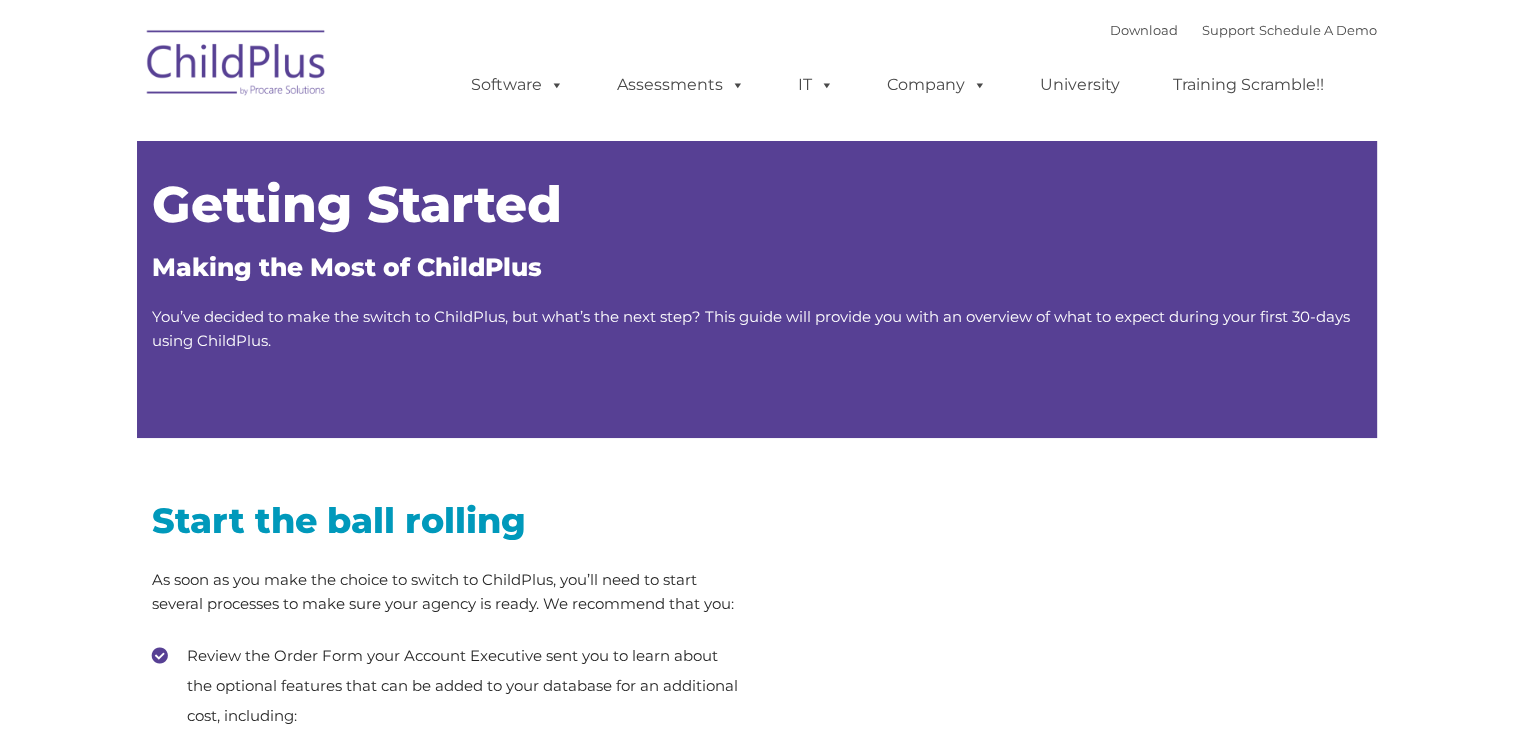 type on "" 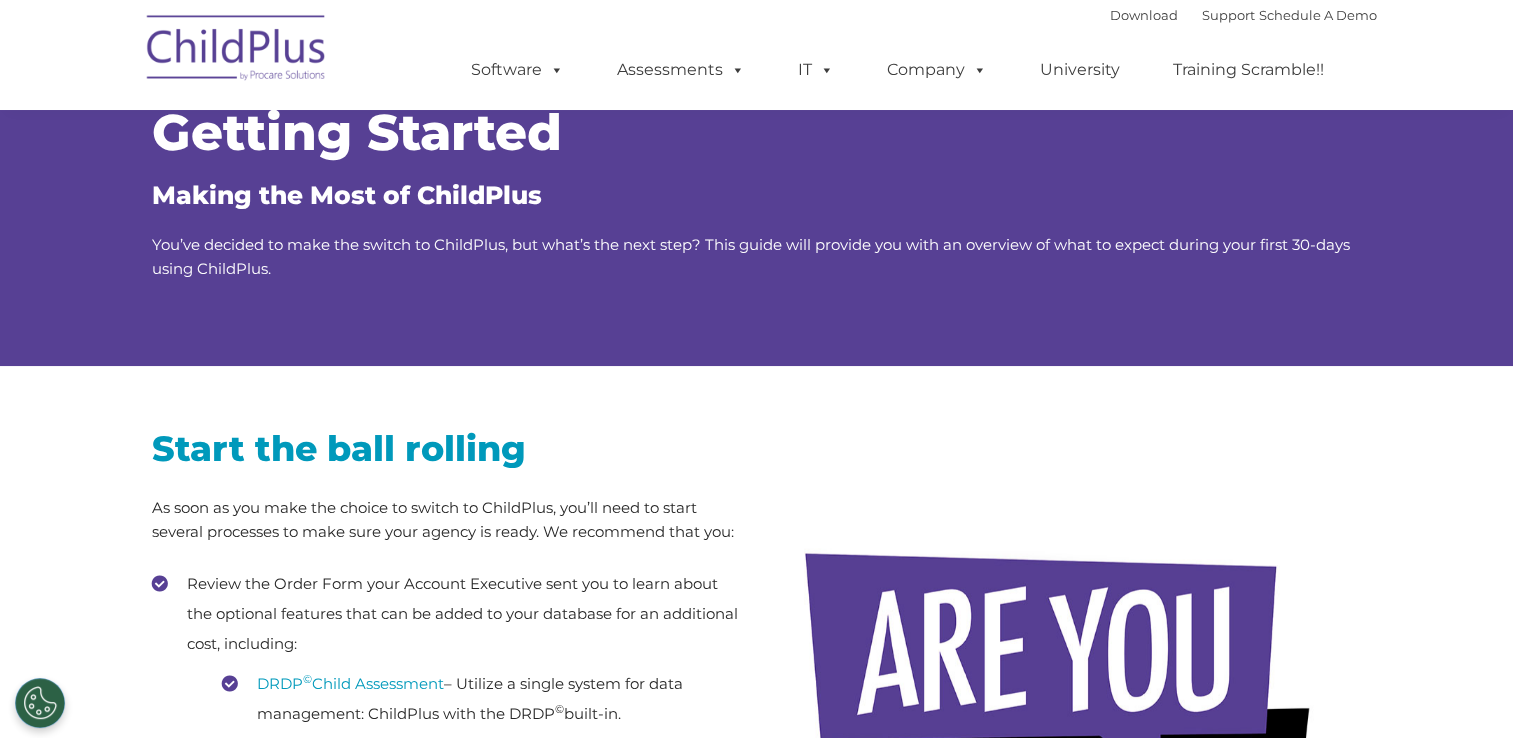 scroll, scrollTop: 0, scrollLeft: 0, axis: both 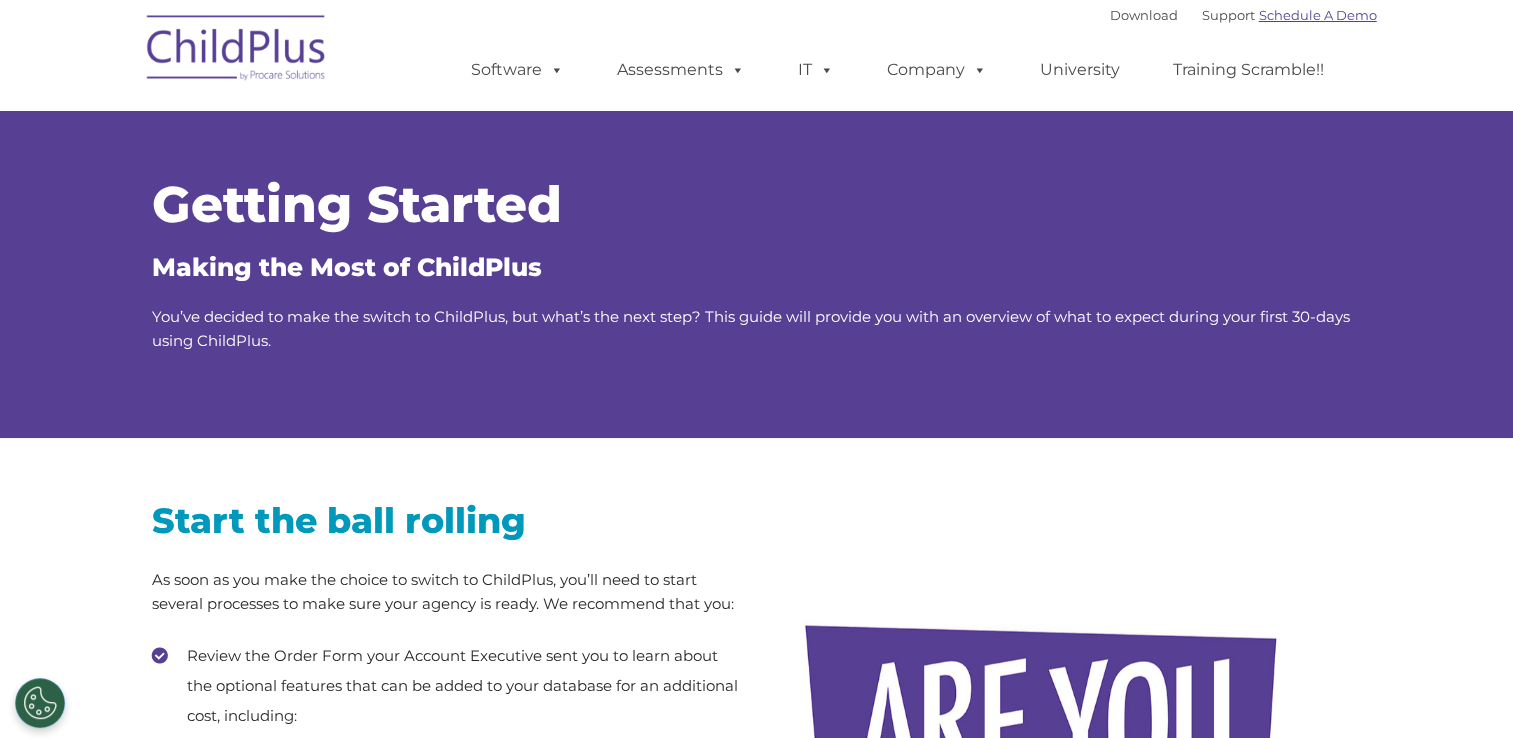 click on "Schedule A Demo" at bounding box center [1318, 15] 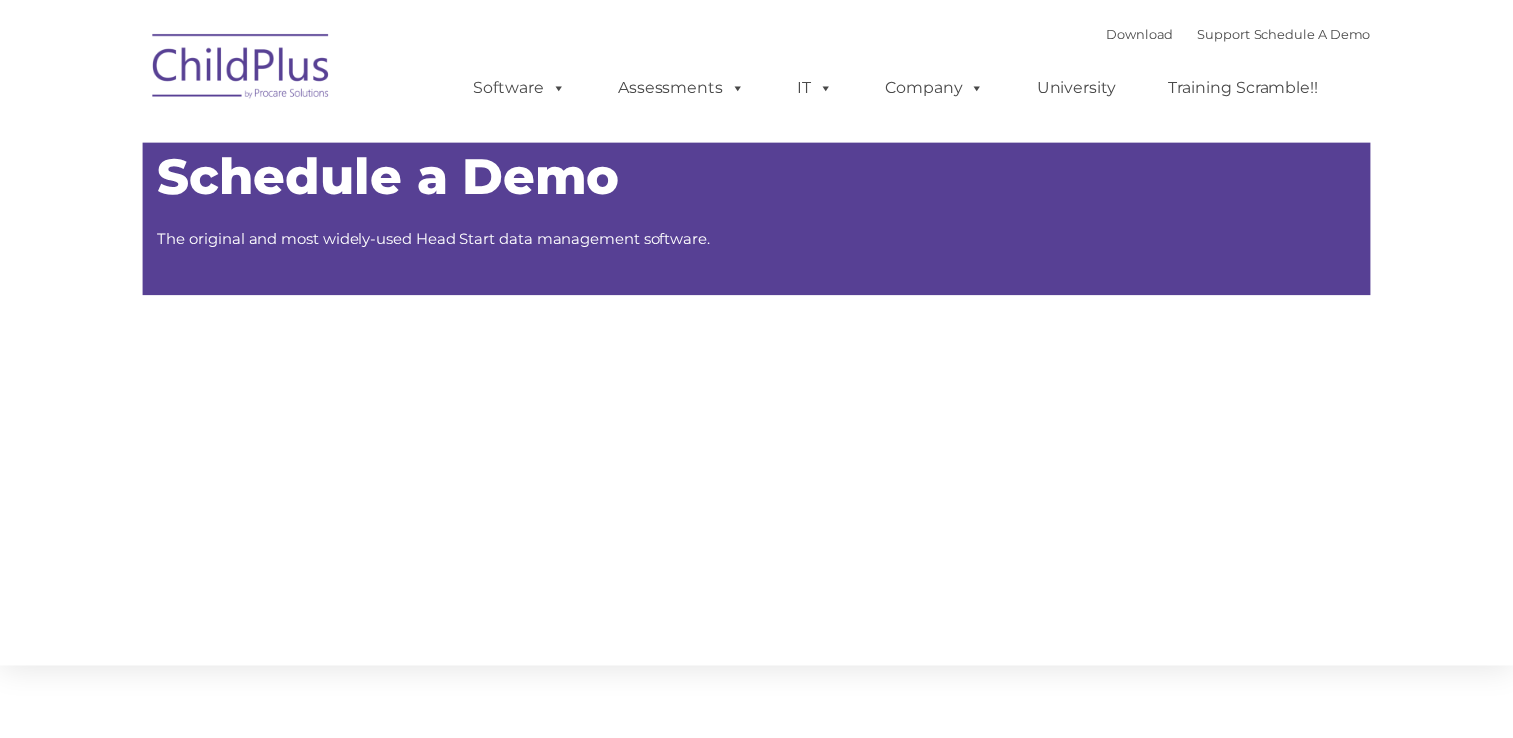 scroll, scrollTop: 0, scrollLeft: 0, axis: both 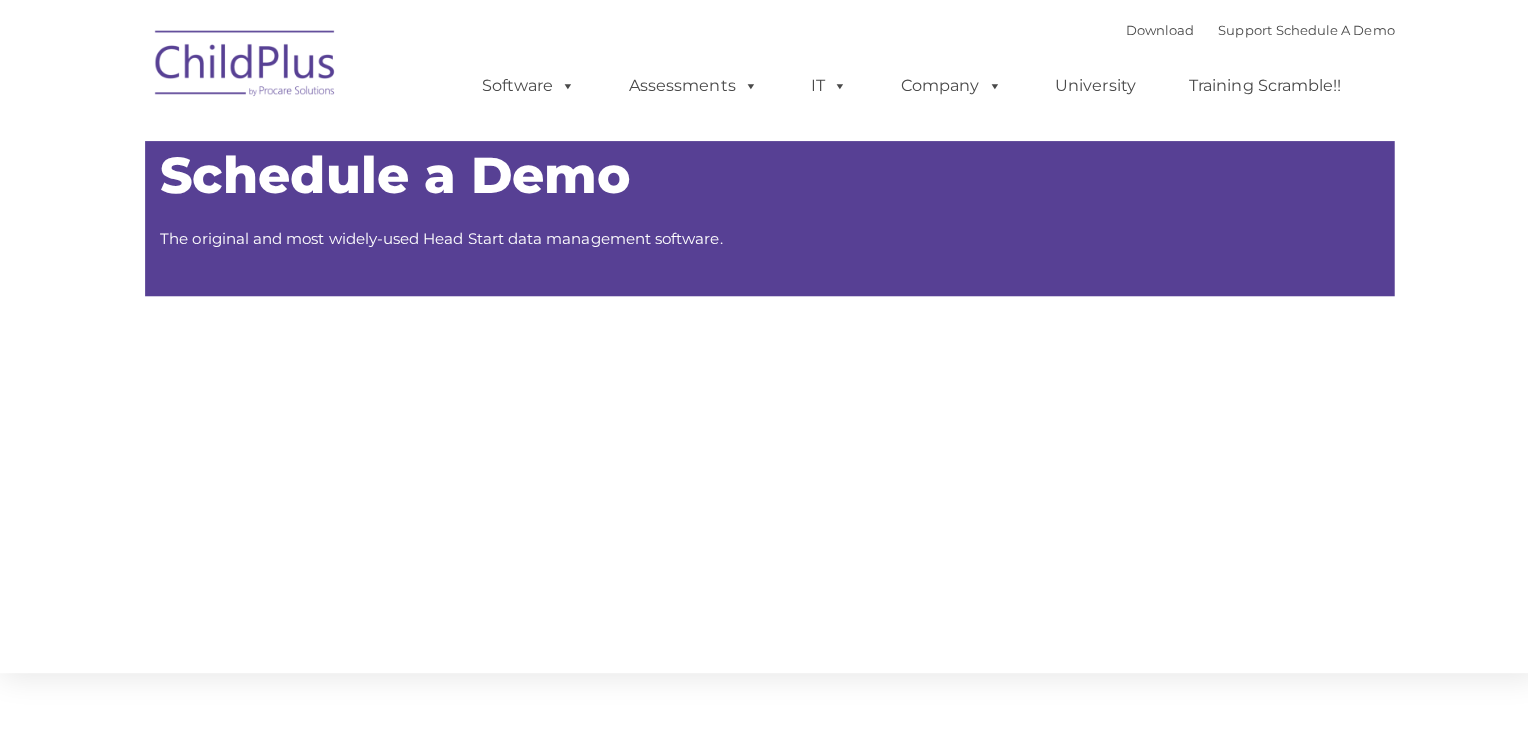 type on "" 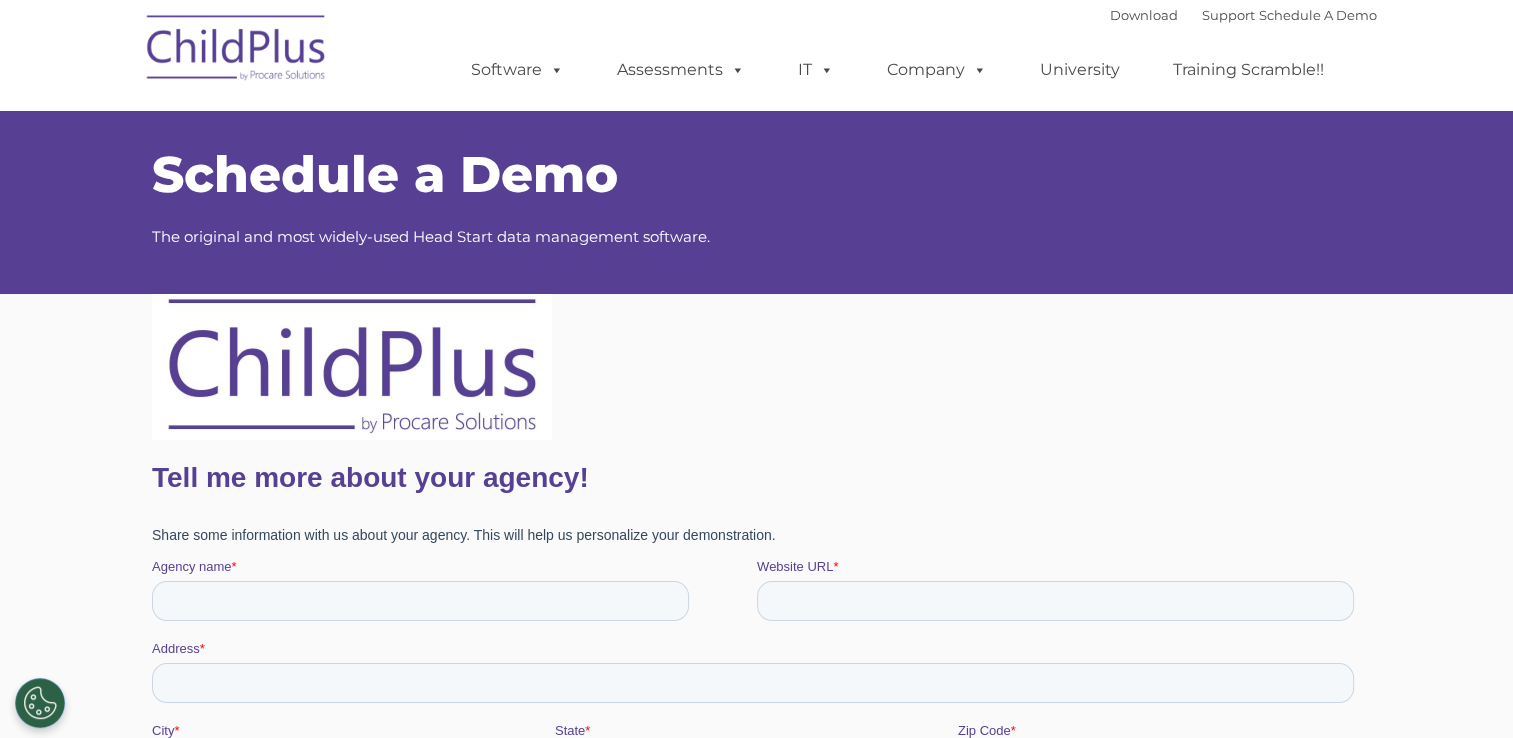 scroll, scrollTop: 0, scrollLeft: 0, axis: both 